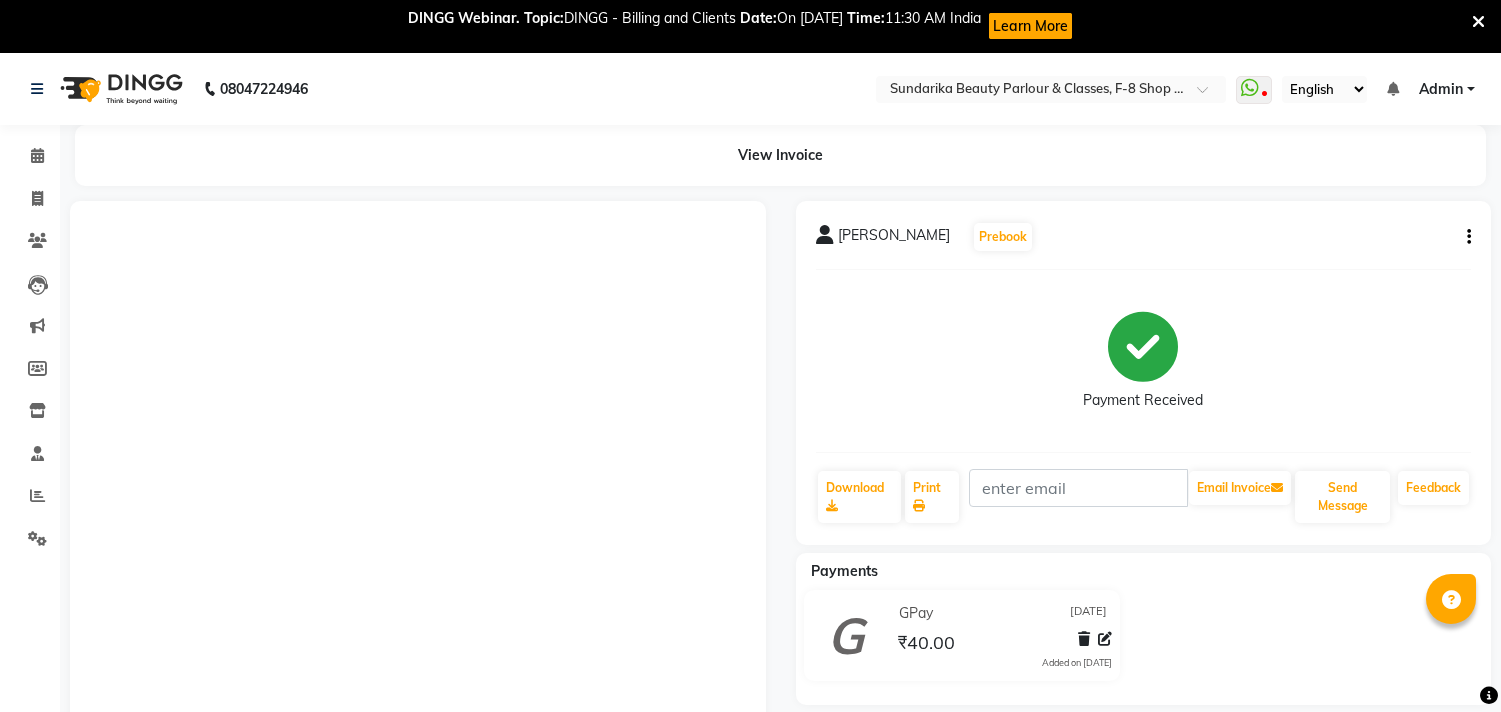 scroll, scrollTop: 234, scrollLeft: 0, axis: vertical 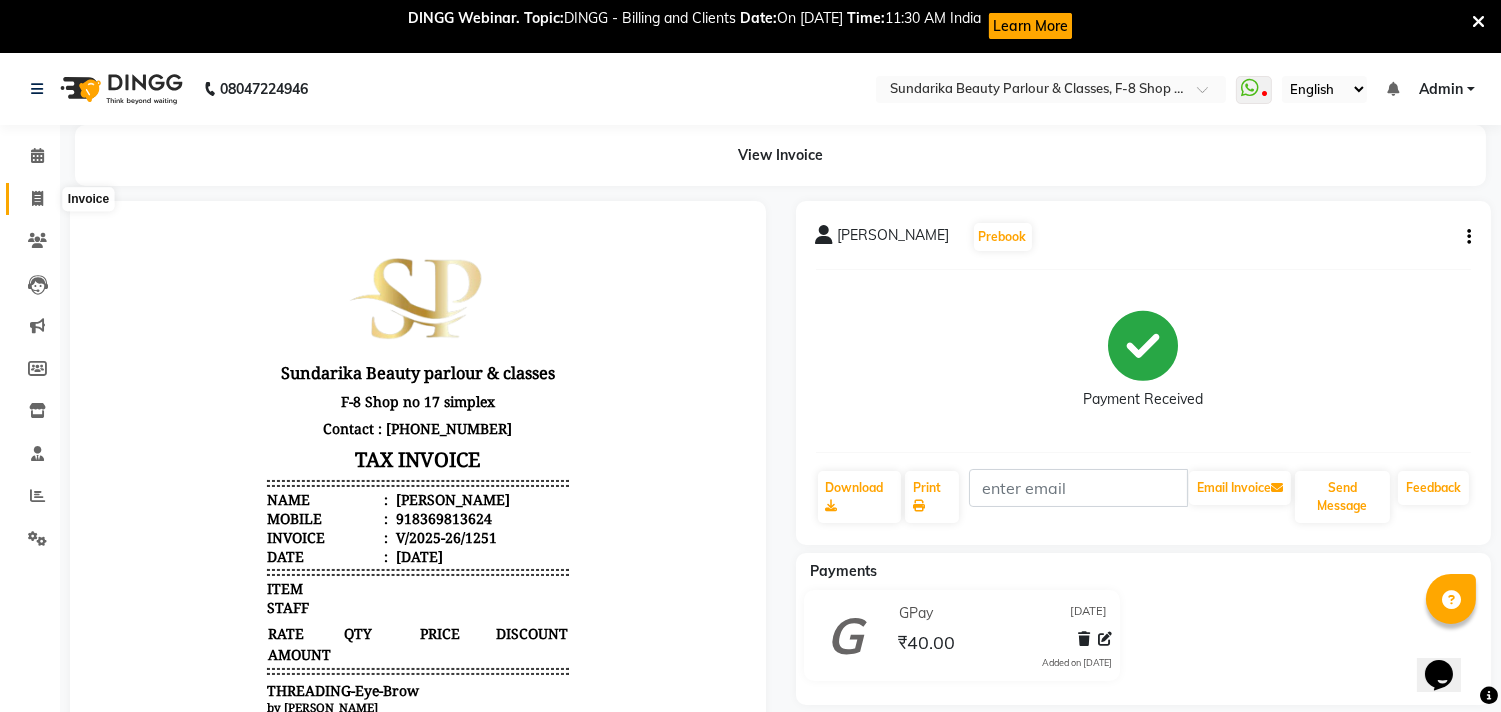 click 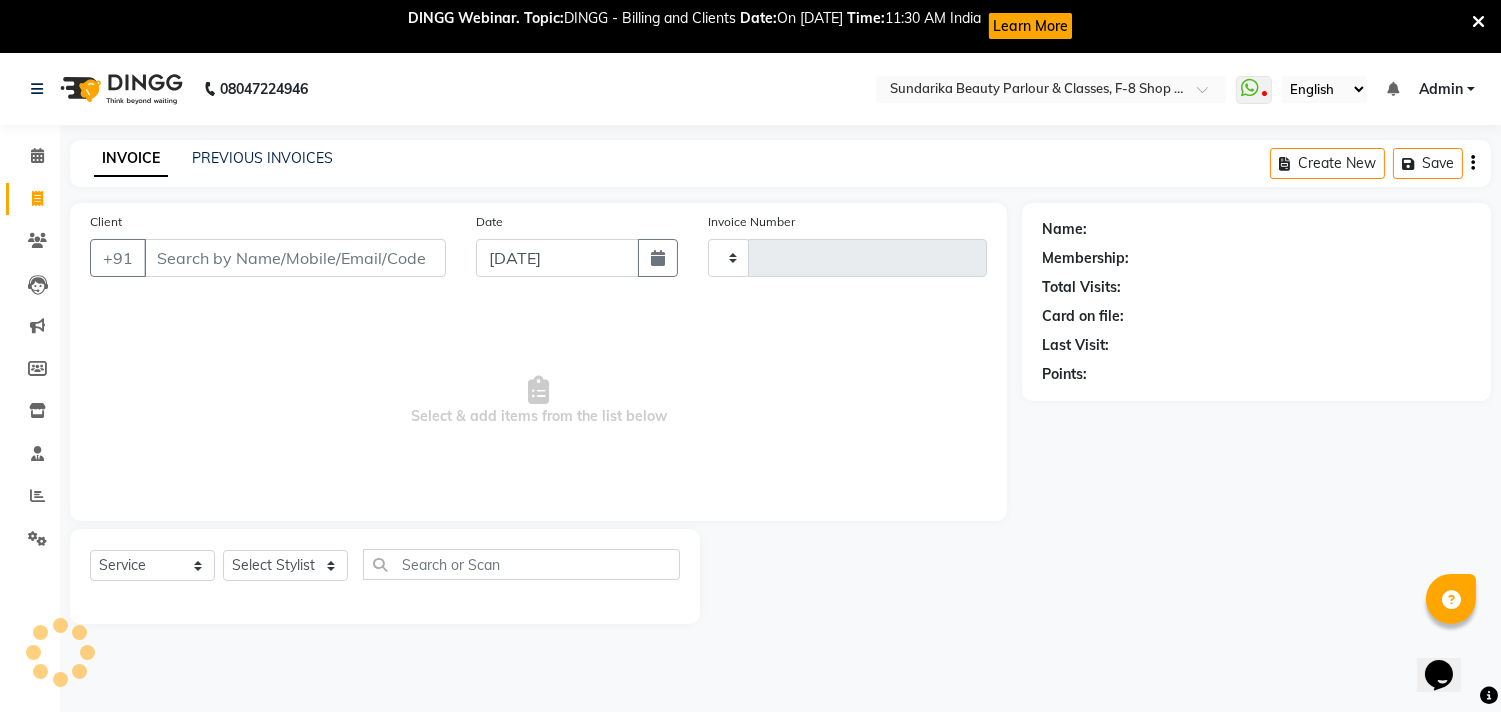 scroll, scrollTop: 53, scrollLeft: 0, axis: vertical 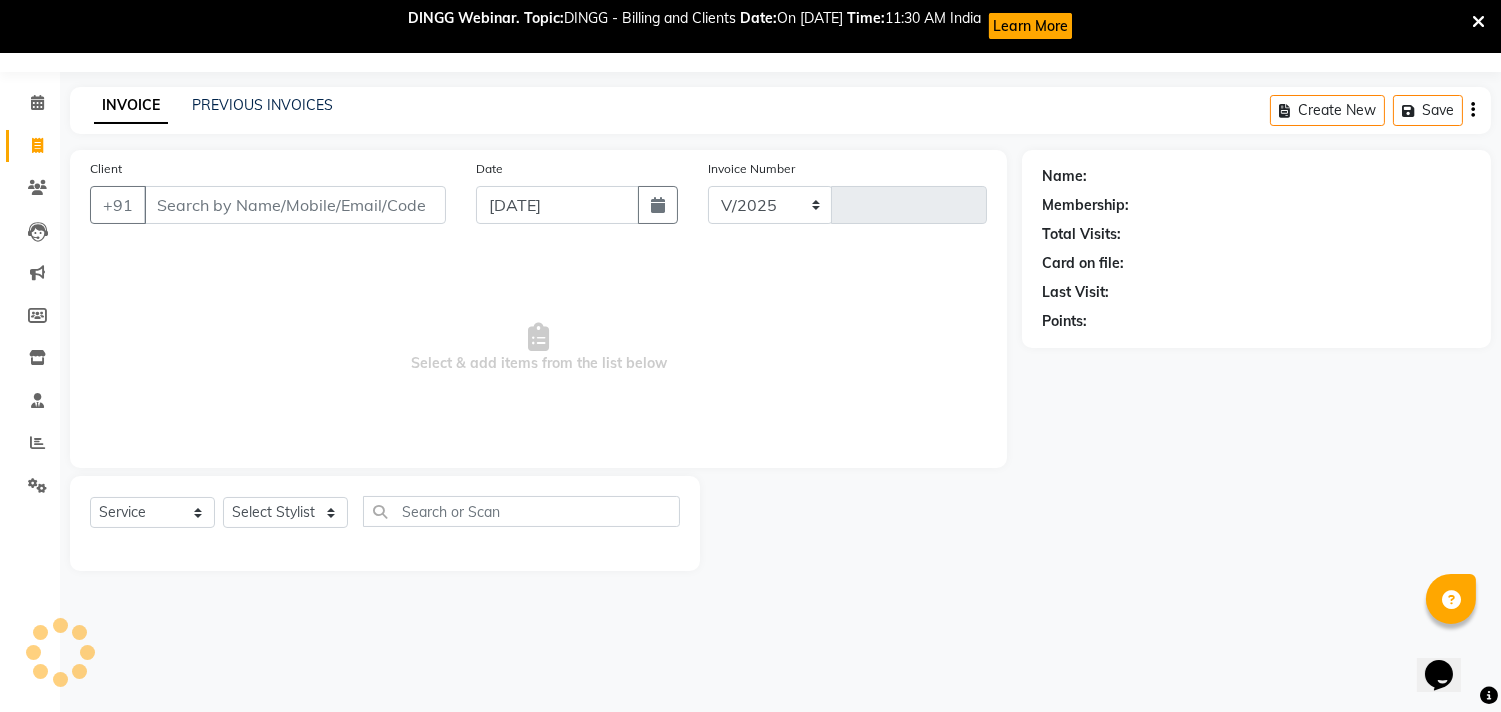 select on "5341" 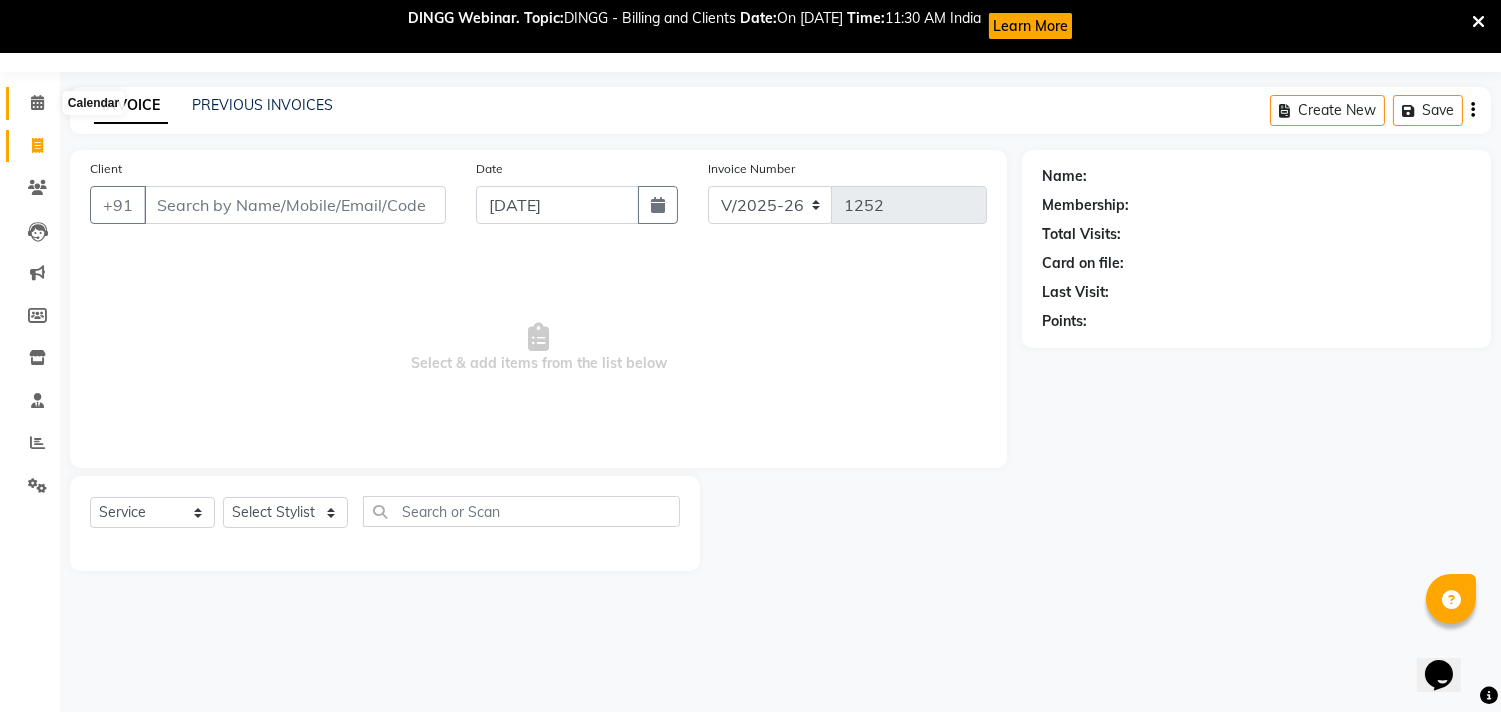 click 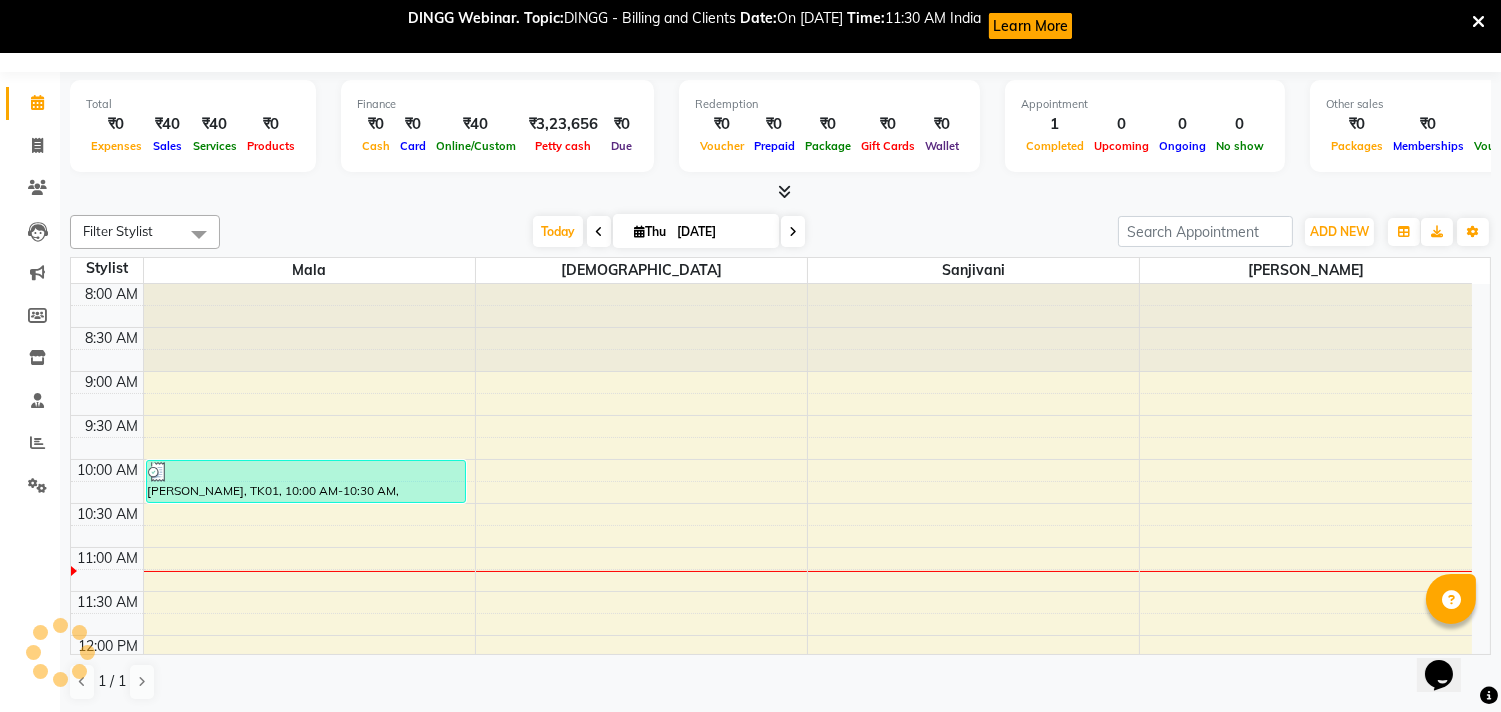 scroll, scrollTop: 0, scrollLeft: 0, axis: both 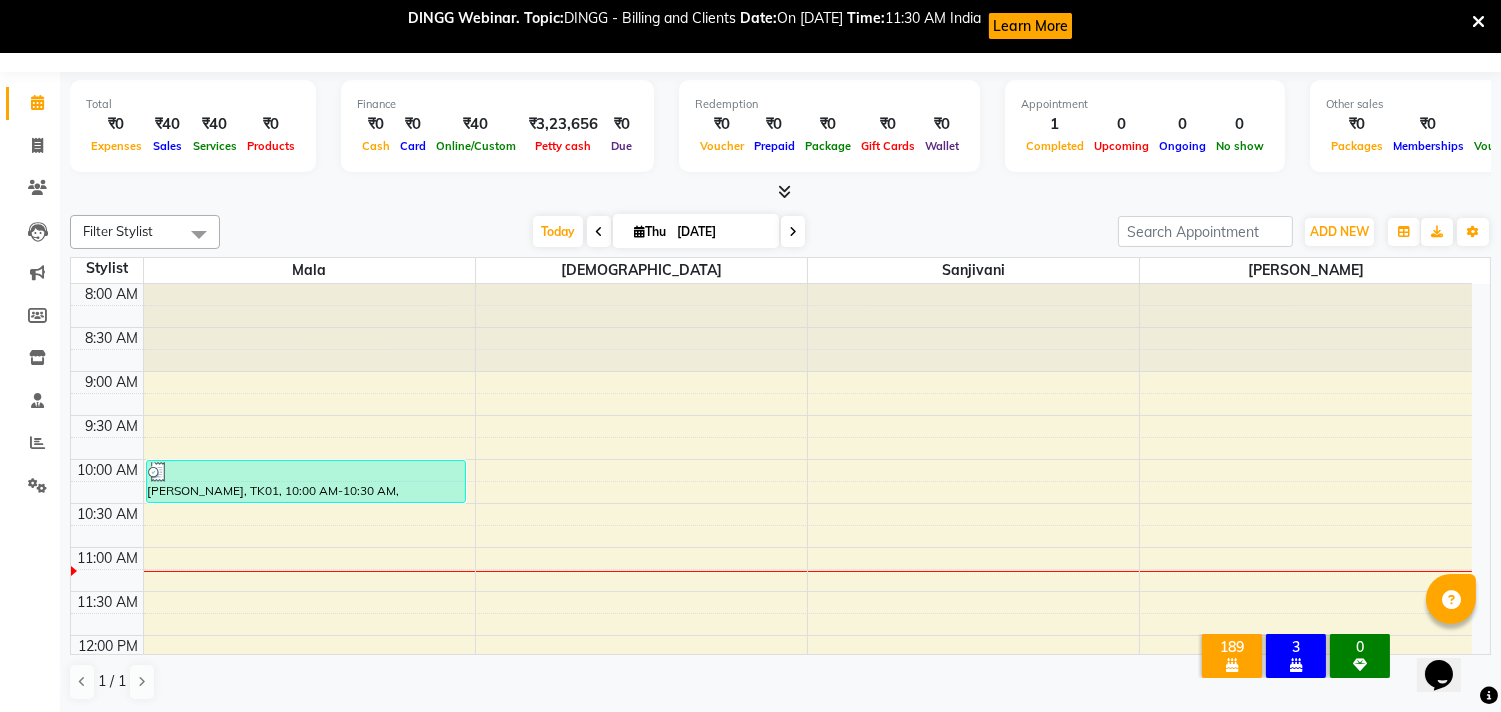 click at bounding box center [599, 232] 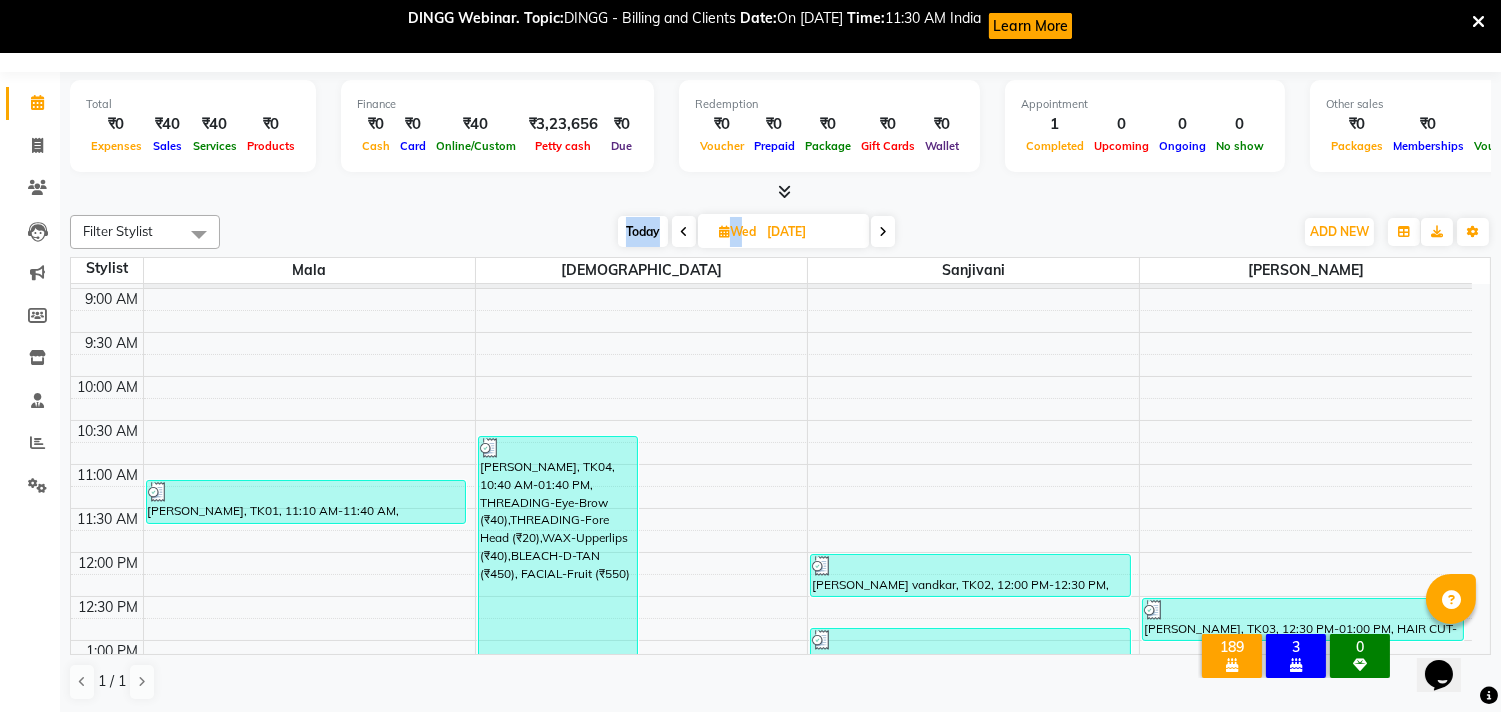 scroll, scrollTop: 0, scrollLeft: 0, axis: both 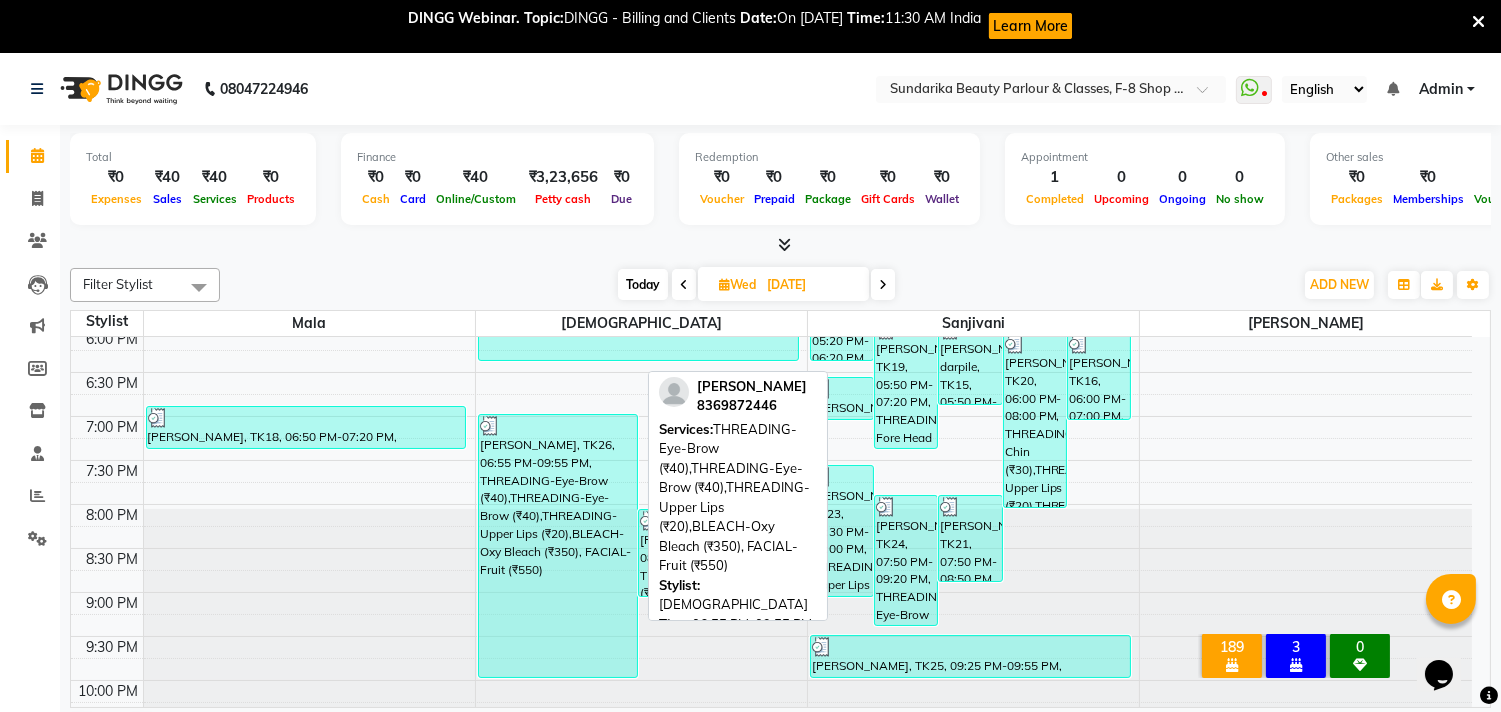 click on "[PERSON_NAME], TK26, 06:55 PM-09:55 PM, THREADING-Eye-Brow (₹40),THREADING-Eye-Brow (₹40),THREADING-Upper Lips (₹20),BLEACH-Oxy Bleach (₹350), FACIAL-Fruit (₹550)" at bounding box center [558, 546] 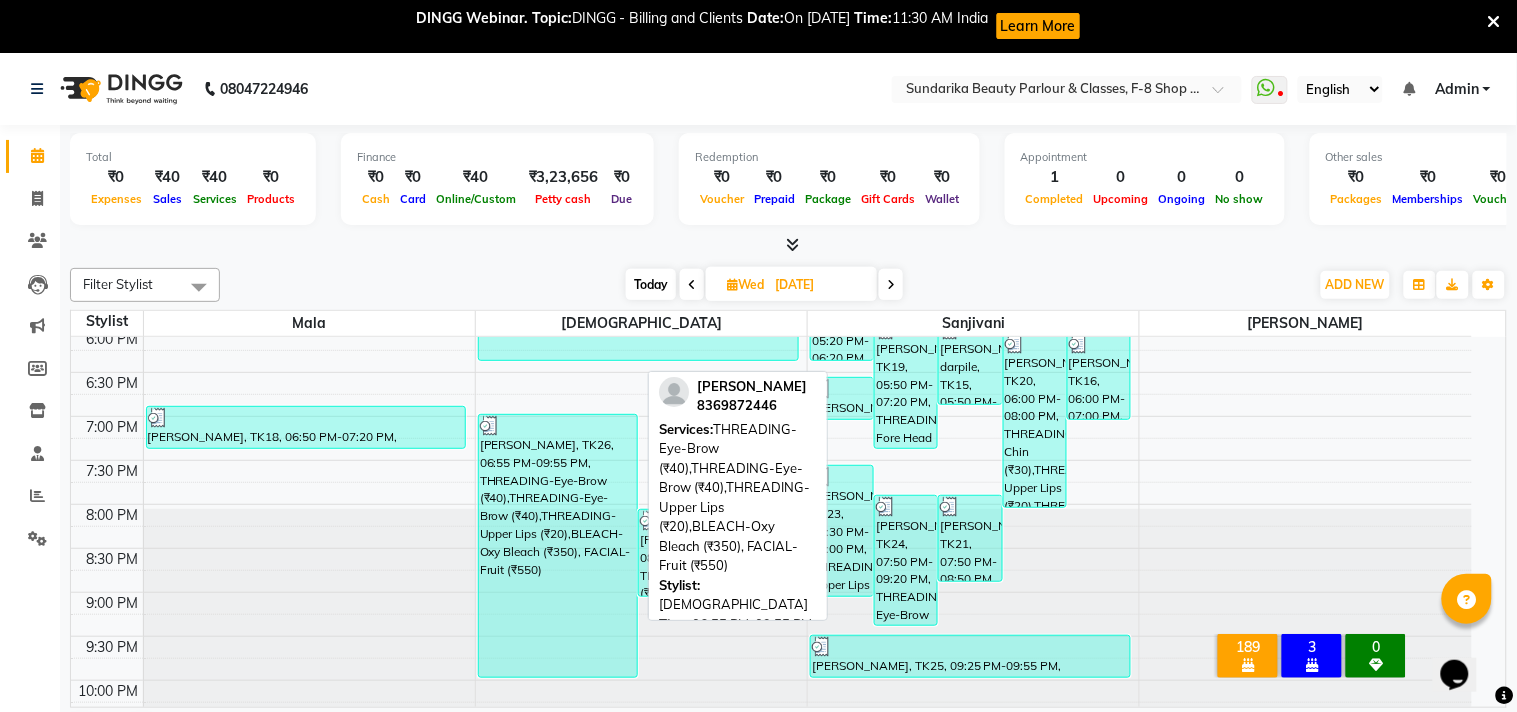 select on "3" 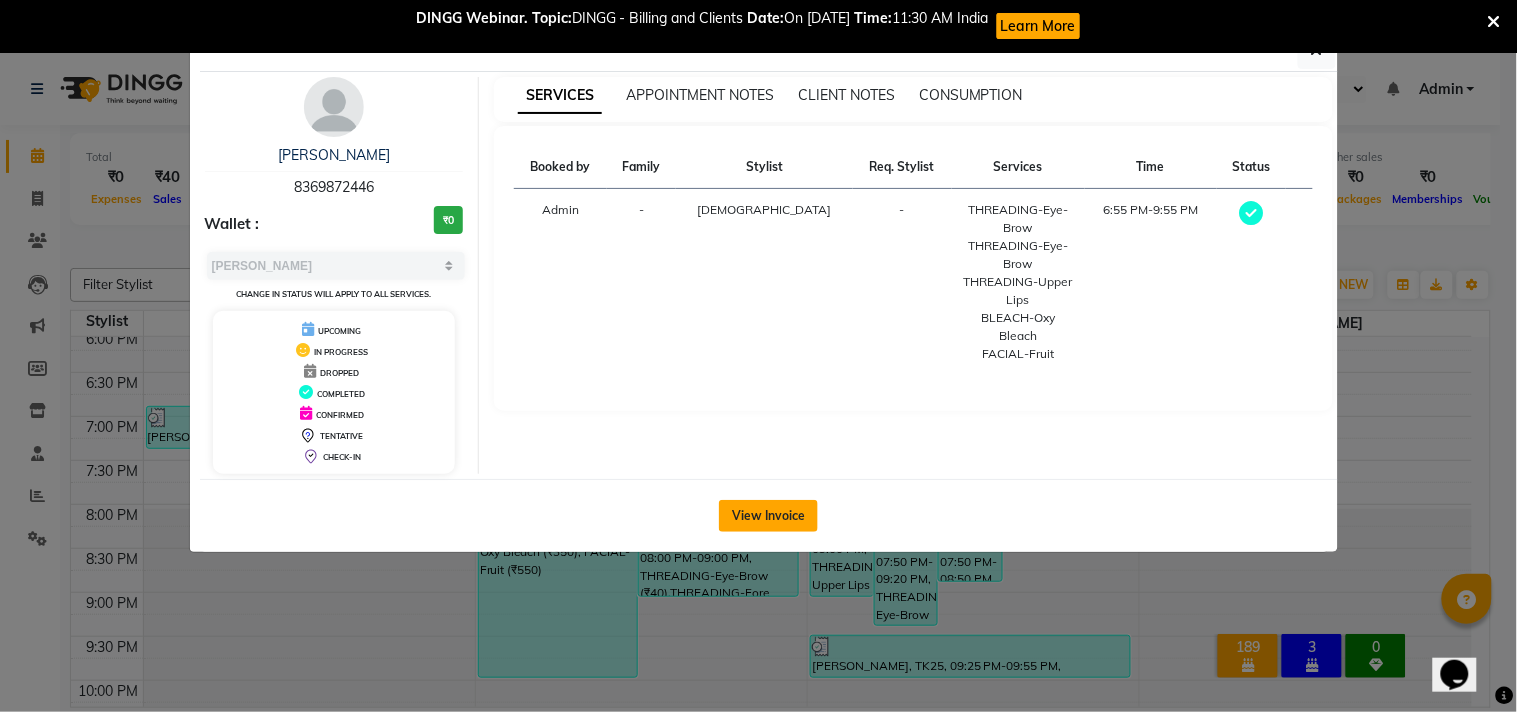 click on "View Invoice" 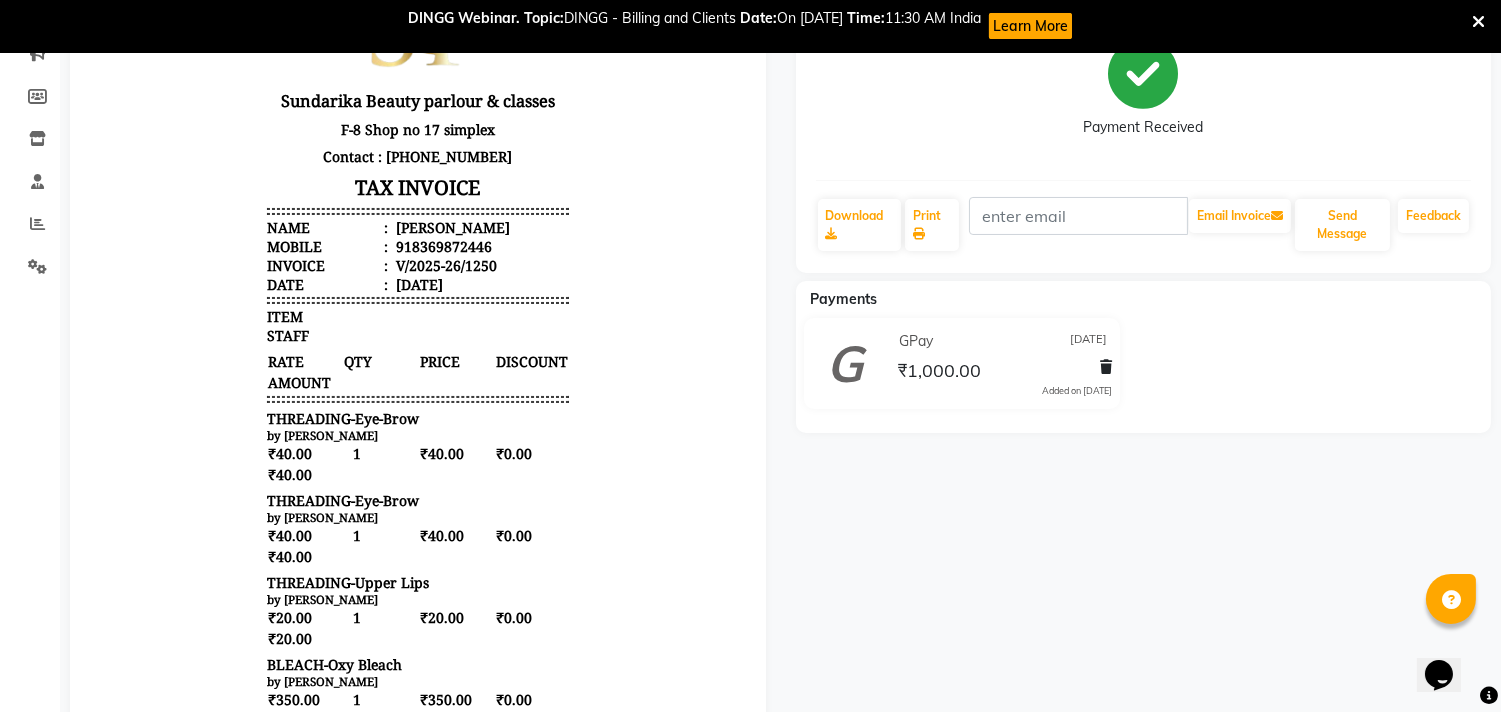 scroll, scrollTop: 0, scrollLeft: 0, axis: both 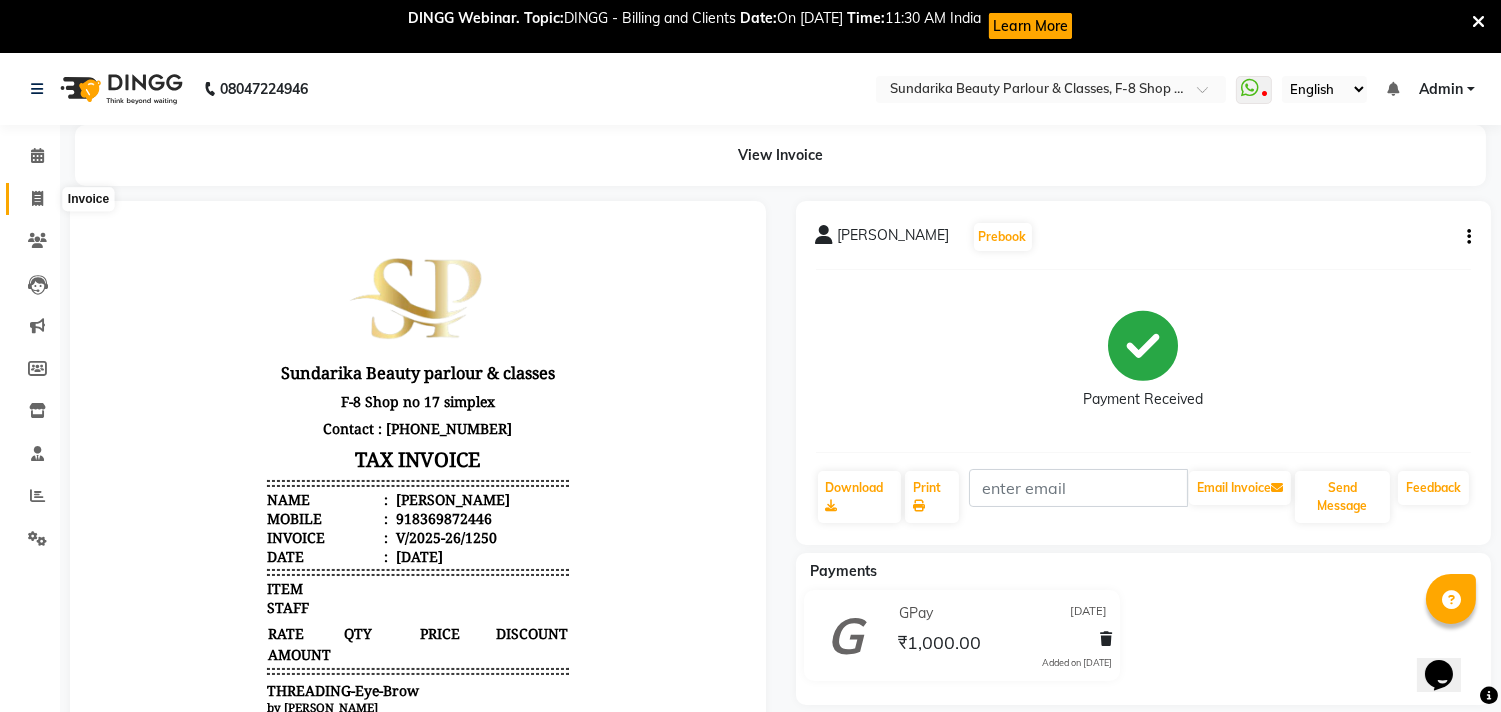 click 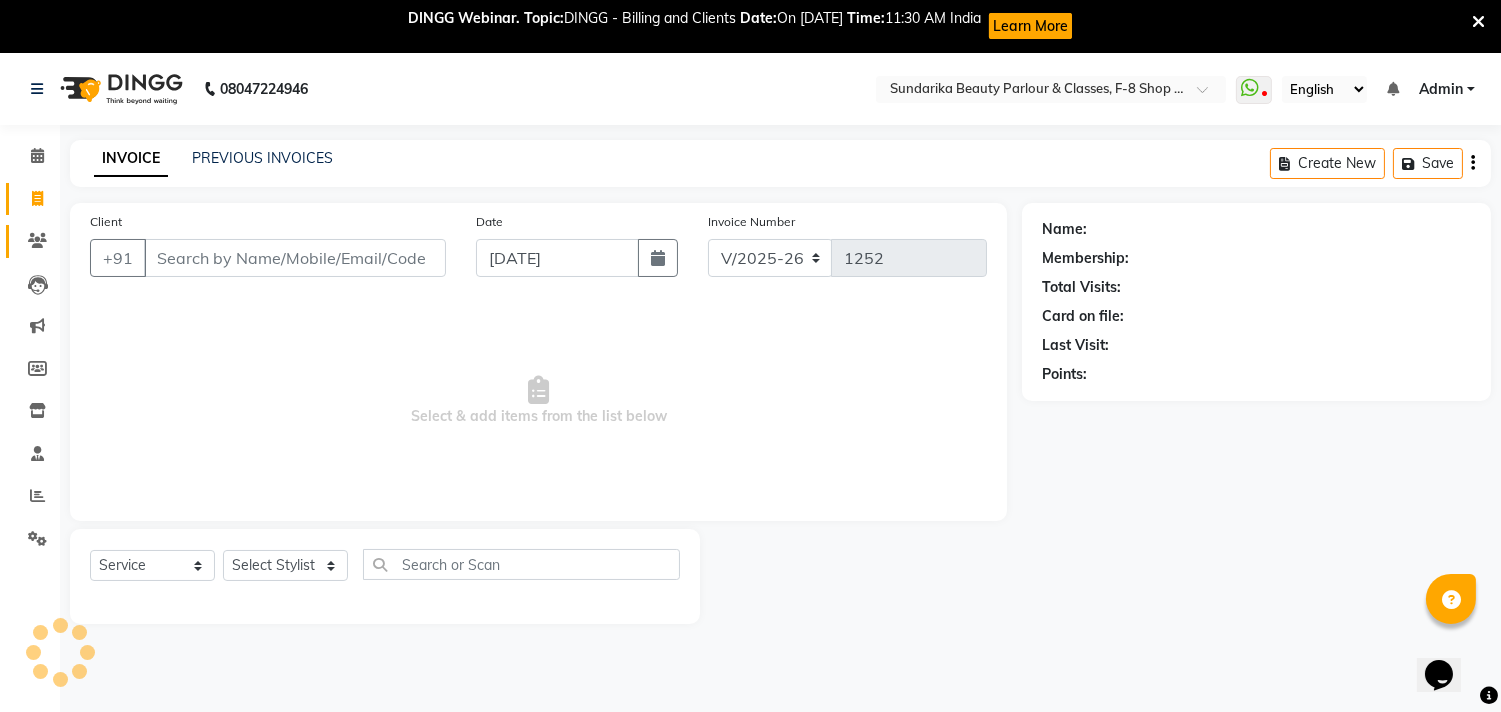 scroll, scrollTop: 53, scrollLeft: 0, axis: vertical 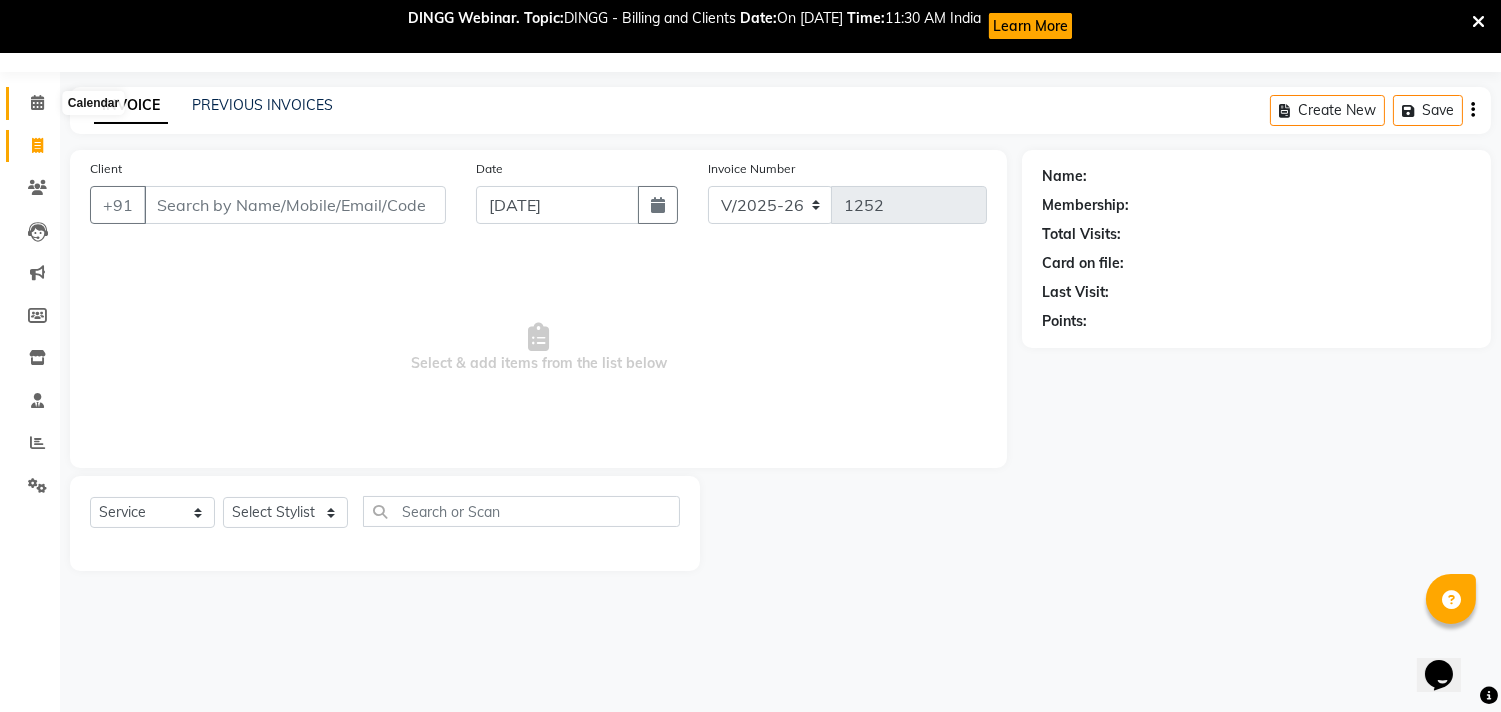 click 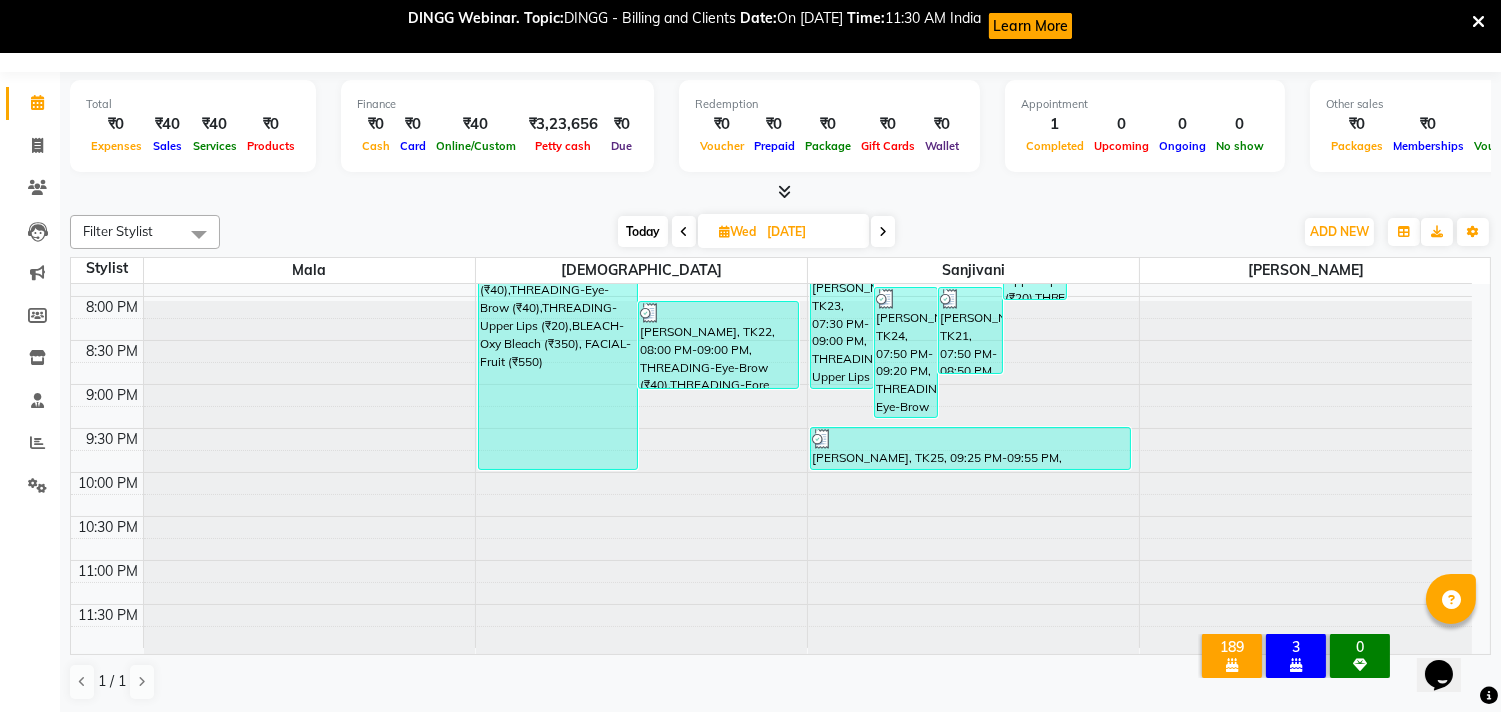 scroll, scrollTop: 933, scrollLeft: 0, axis: vertical 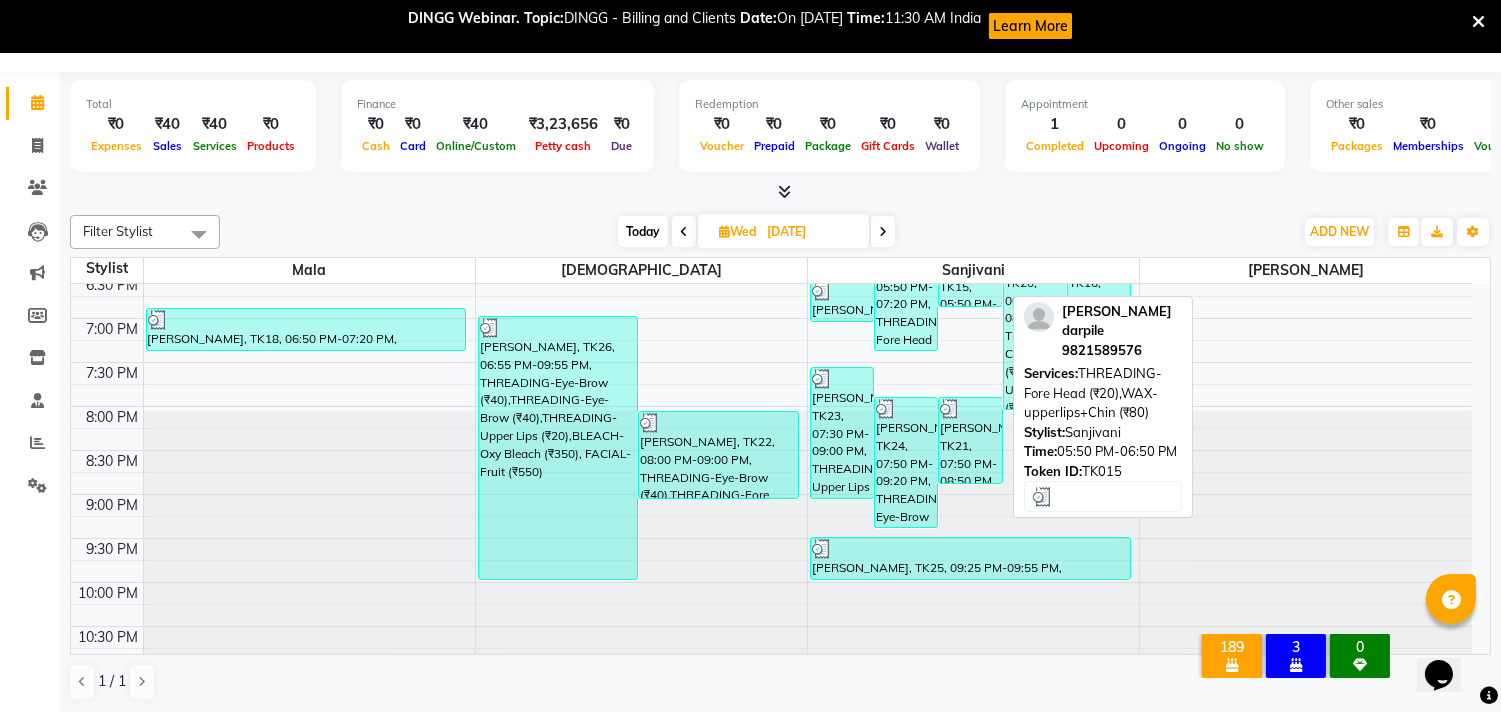 click on "[PERSON_NAME] darpile, TK15, 05:50 PM-06:50 PM, THREADING-Fore Head (₹20),WAX-upperlips+Chin  (₹80)" at bounding box center [970, 263] 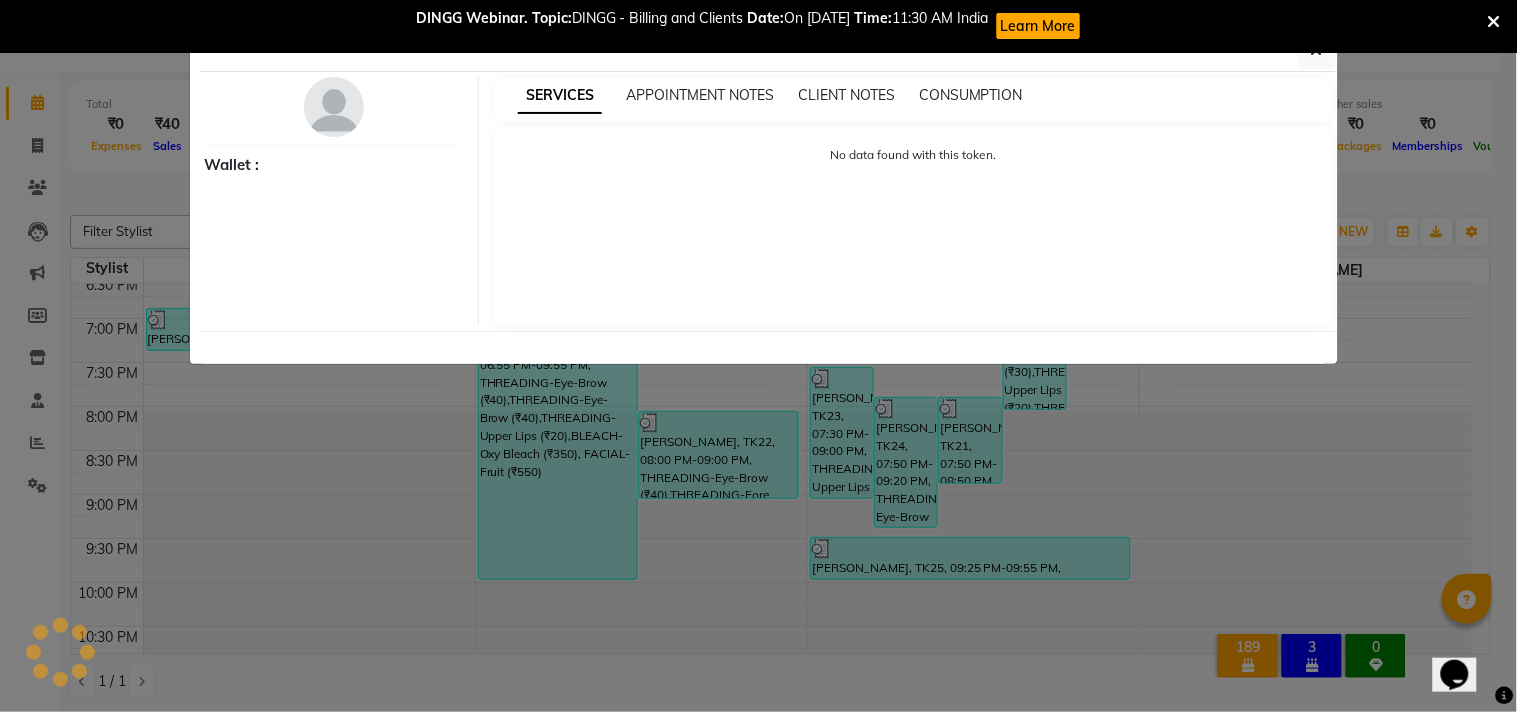 select on "3" 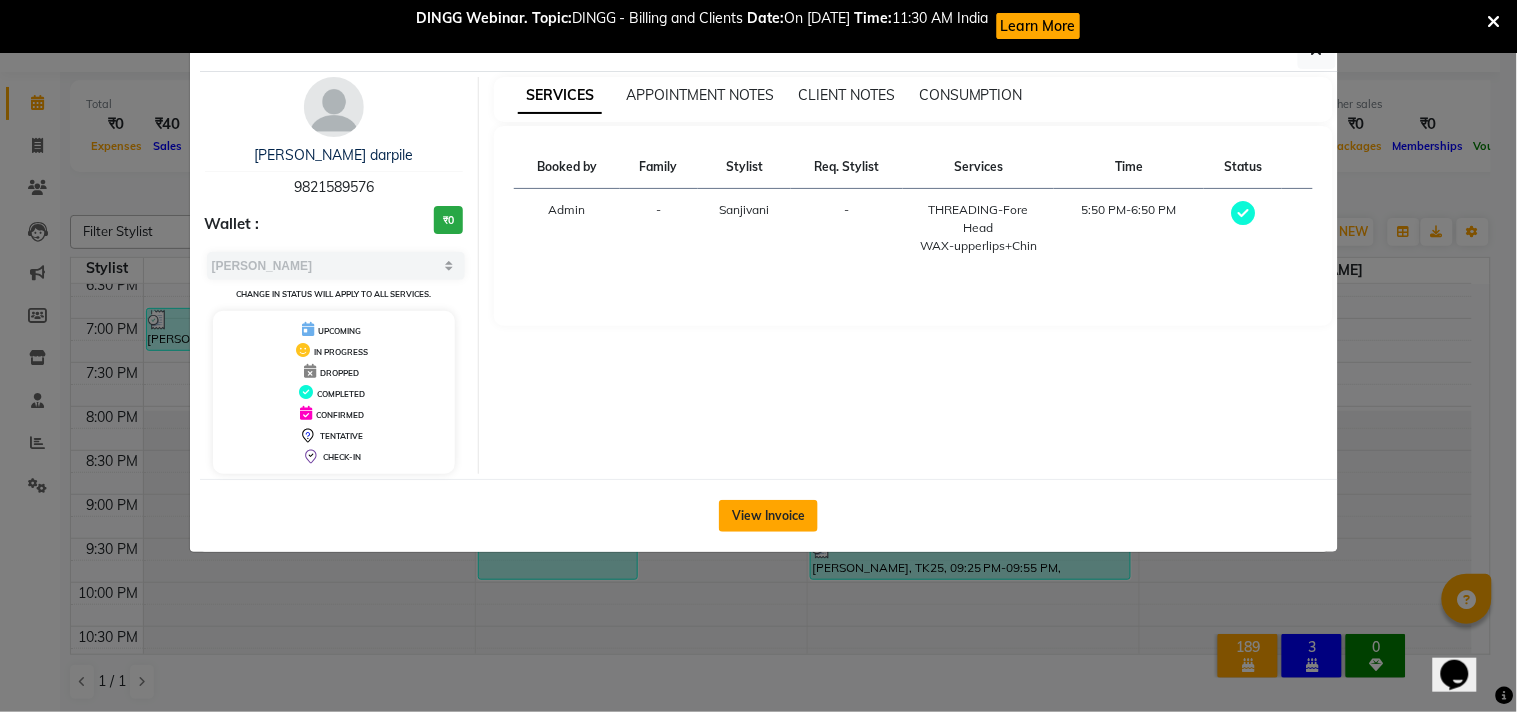 click on "View Invoice" 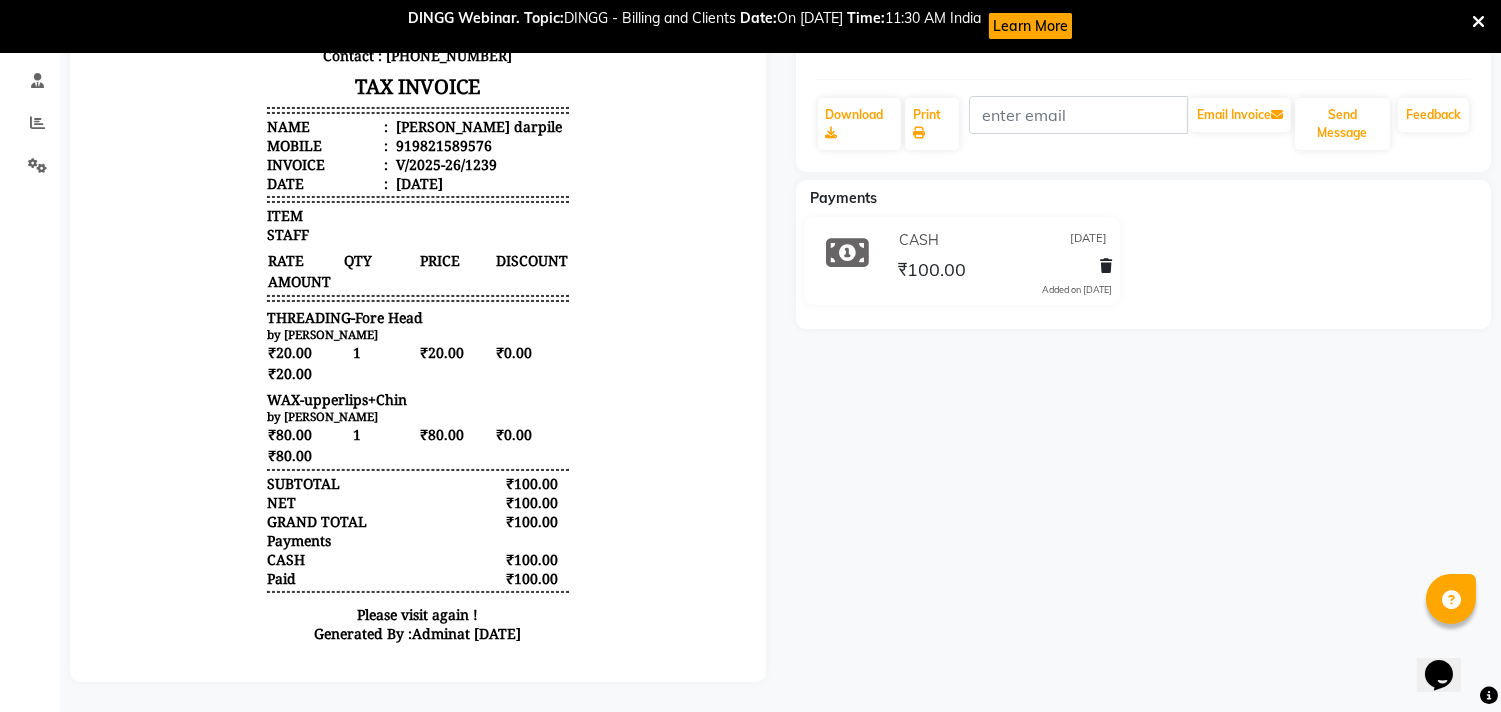 scroll, scrollTop: 0, scrollLeft: 0, axis: both 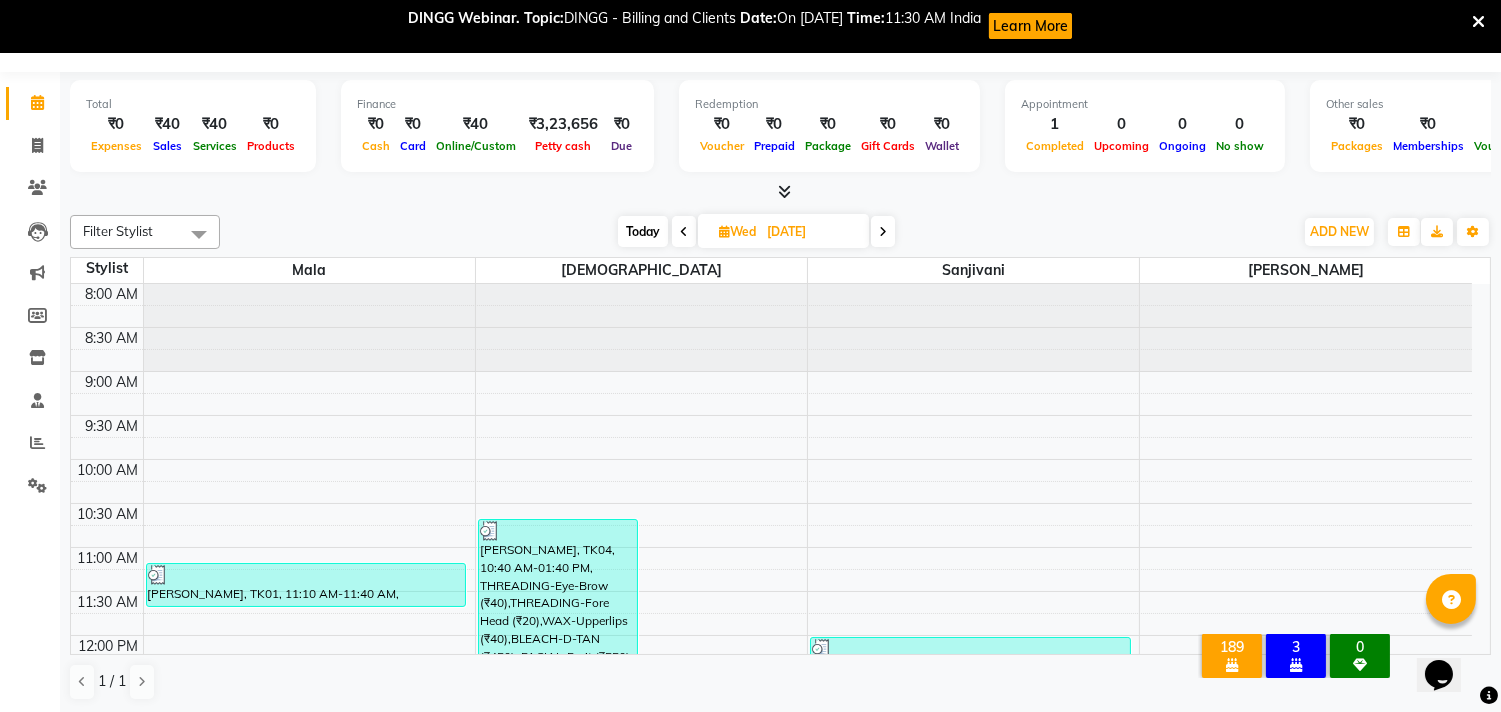 click at bounding box center [883, 232] 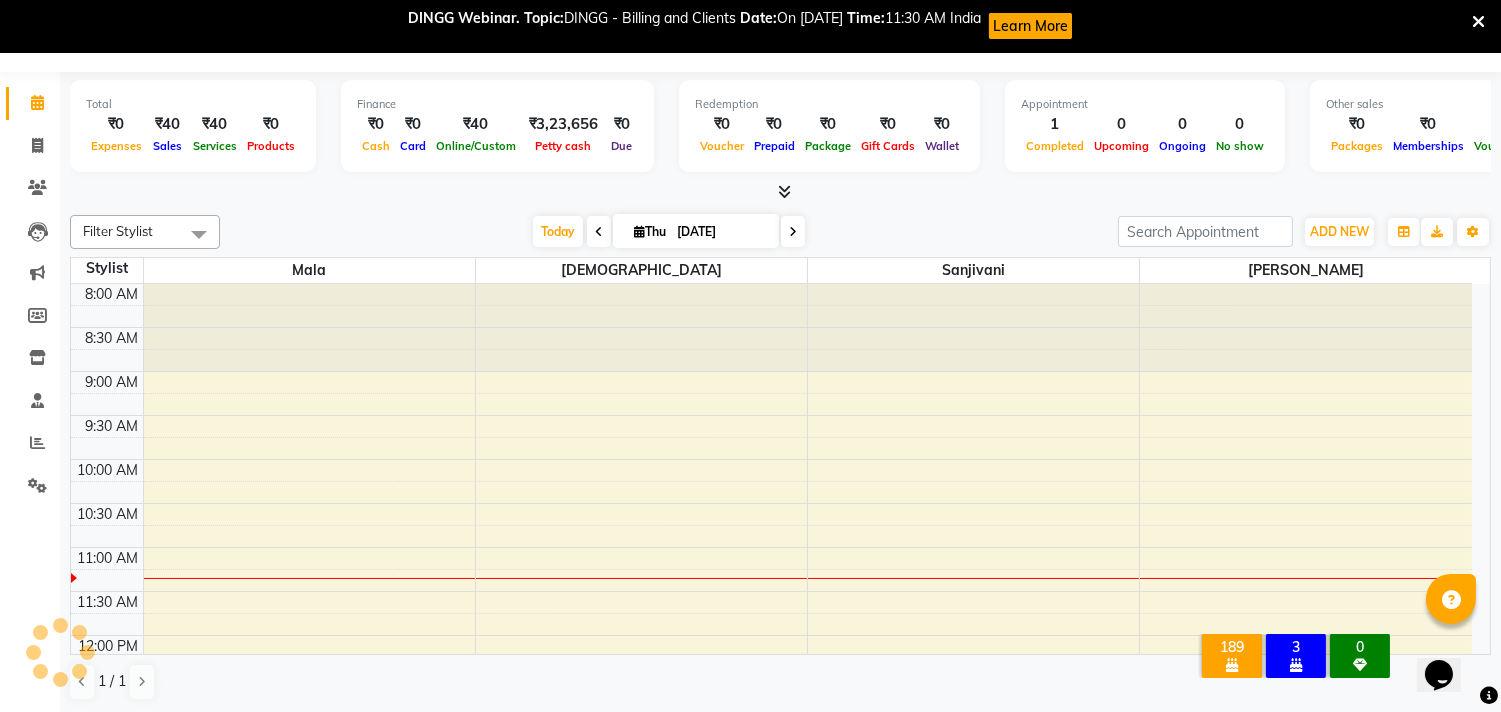 scroll, scrollTop: 265, scrollLeft: 0, axis: vertical 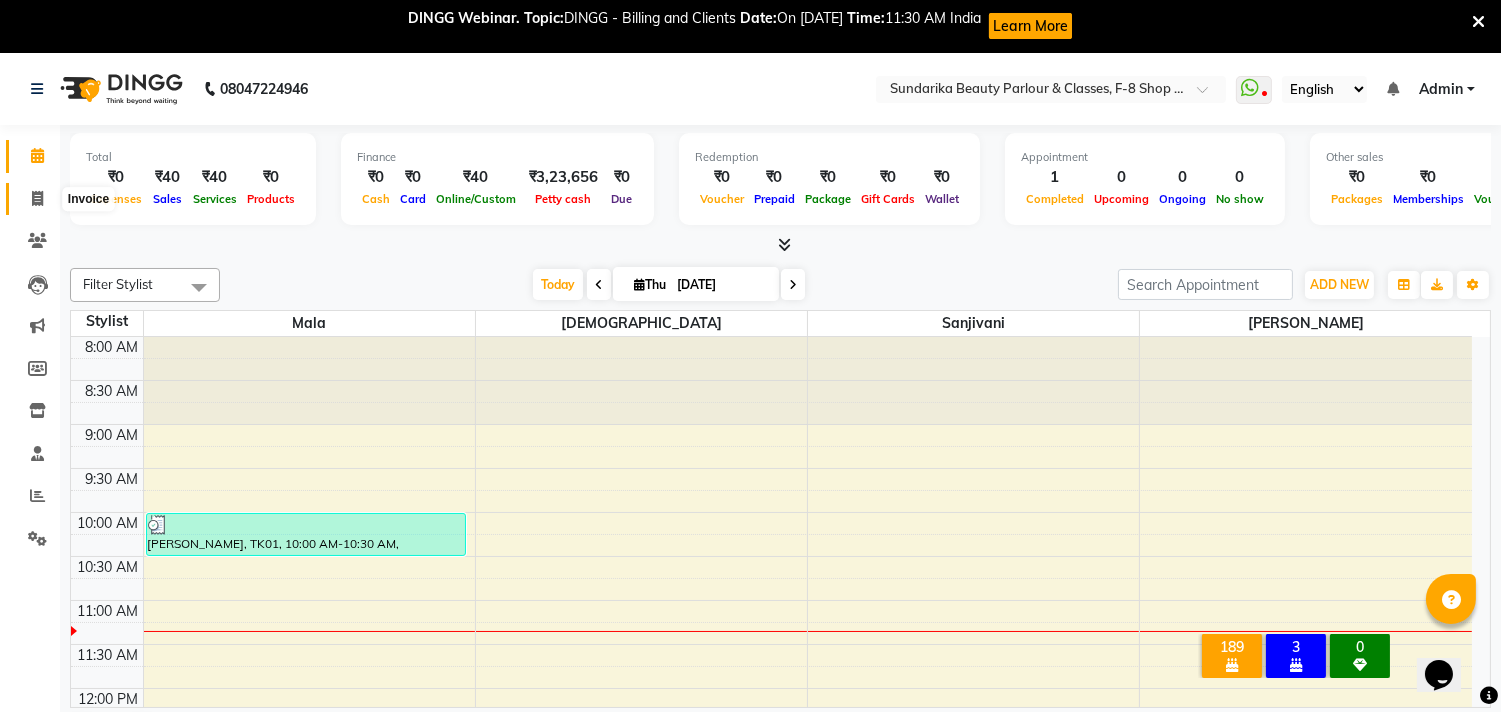 drag, startPoint x: 28, startPoint y: 198, endPoint x: 53, endPoint y: 175, distance: 33.970577 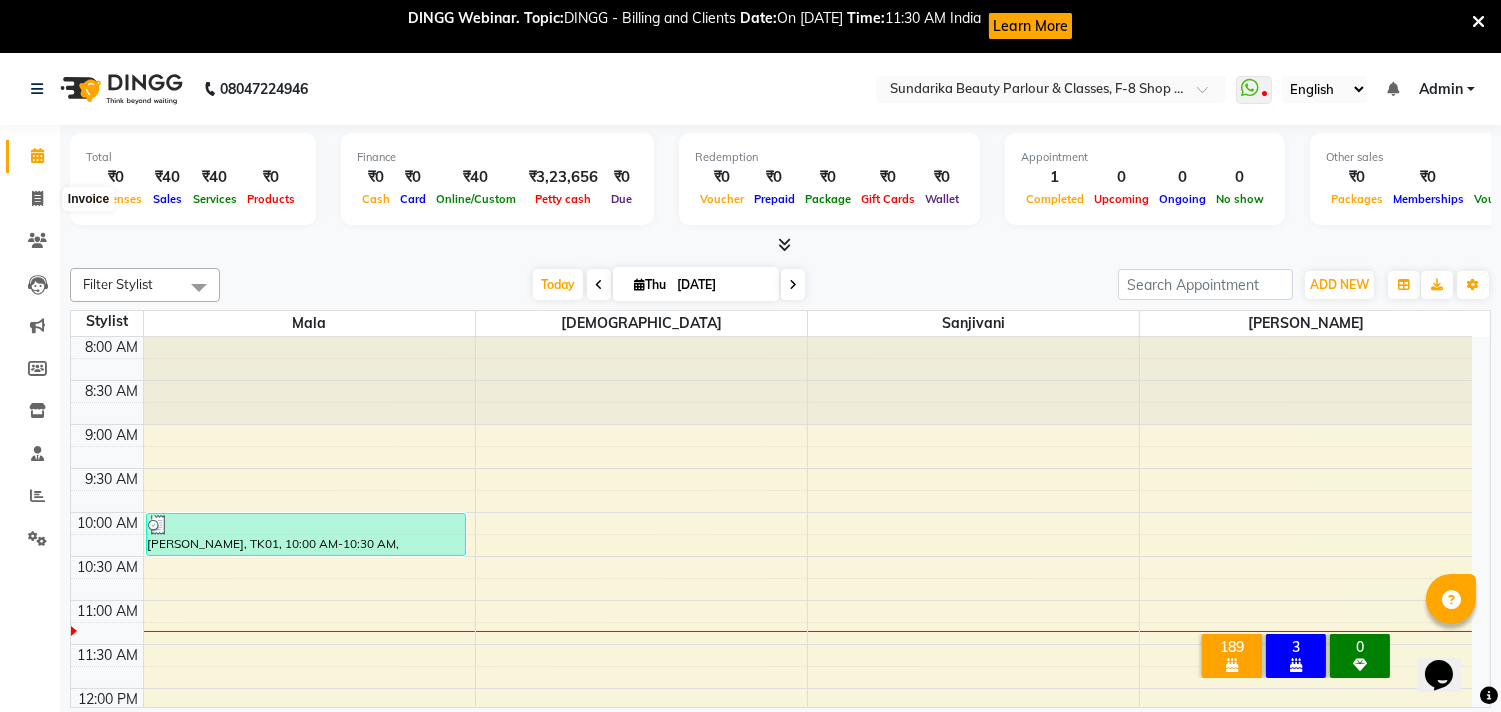 select on "service" 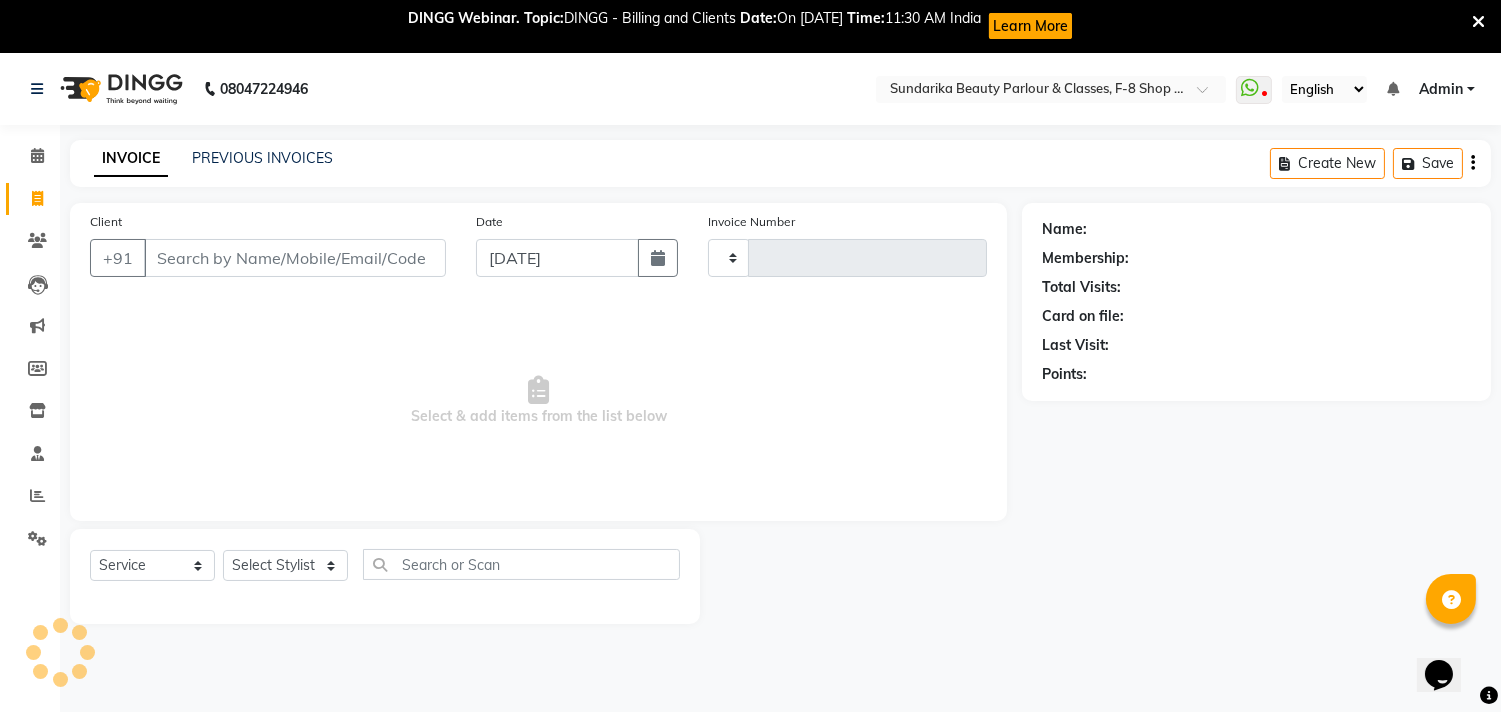 type on "1252" 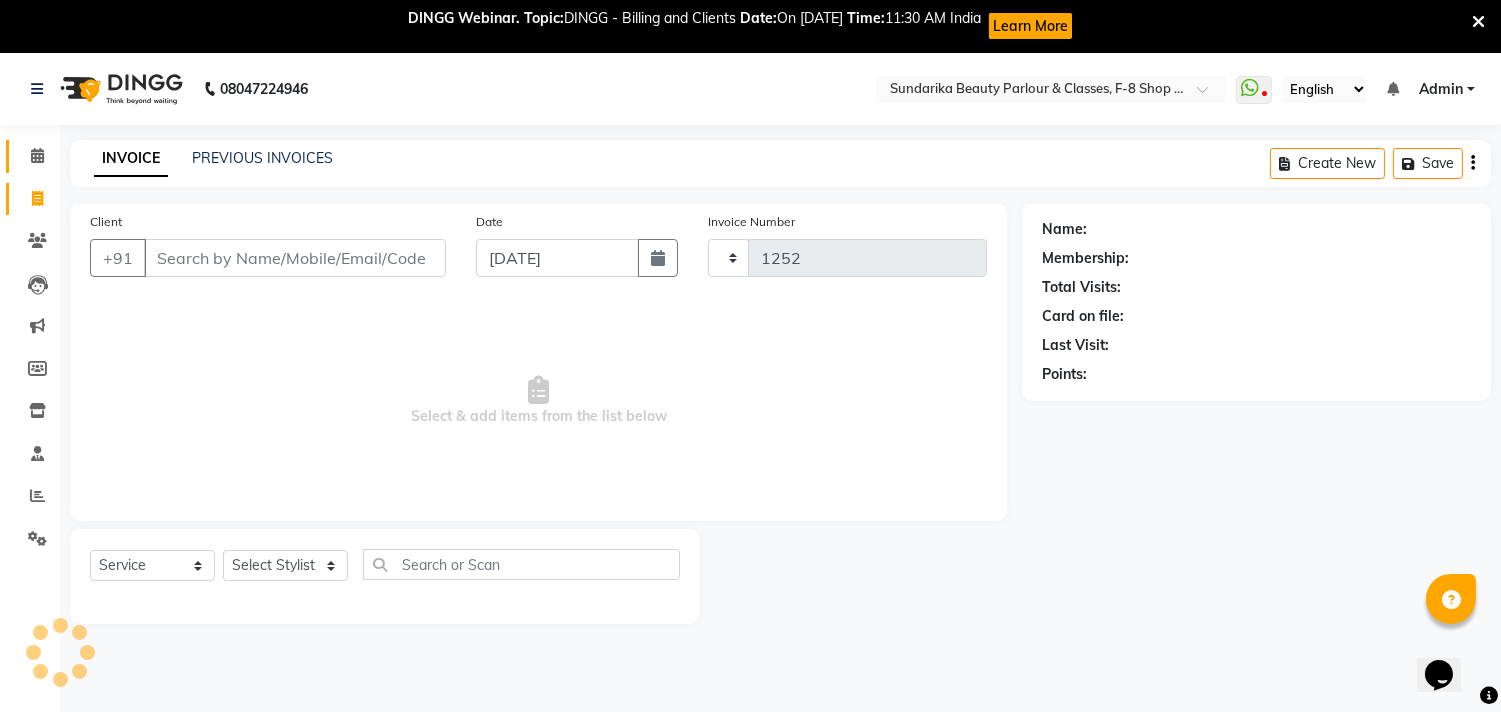 scroll, scrollTop: 53, scrollLeft: 0, axis: vertical 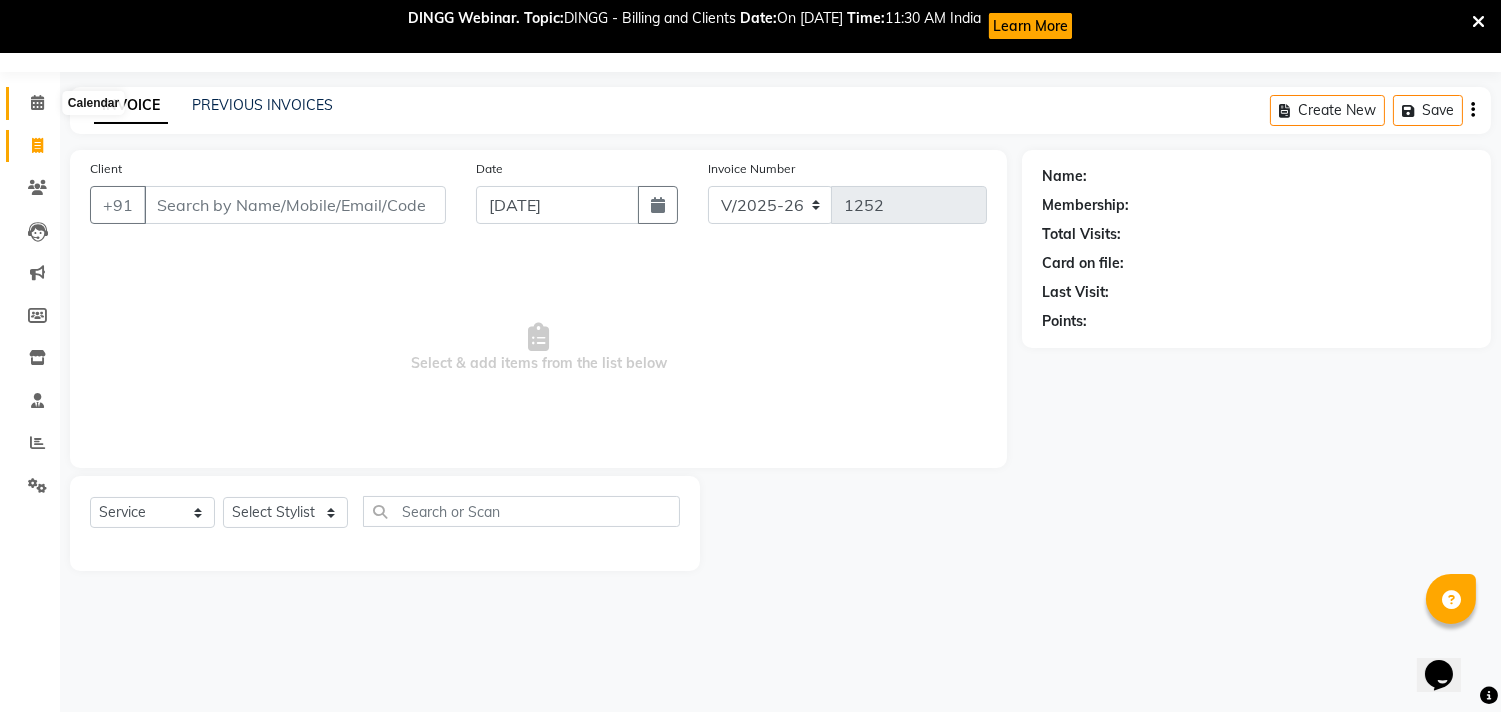 click 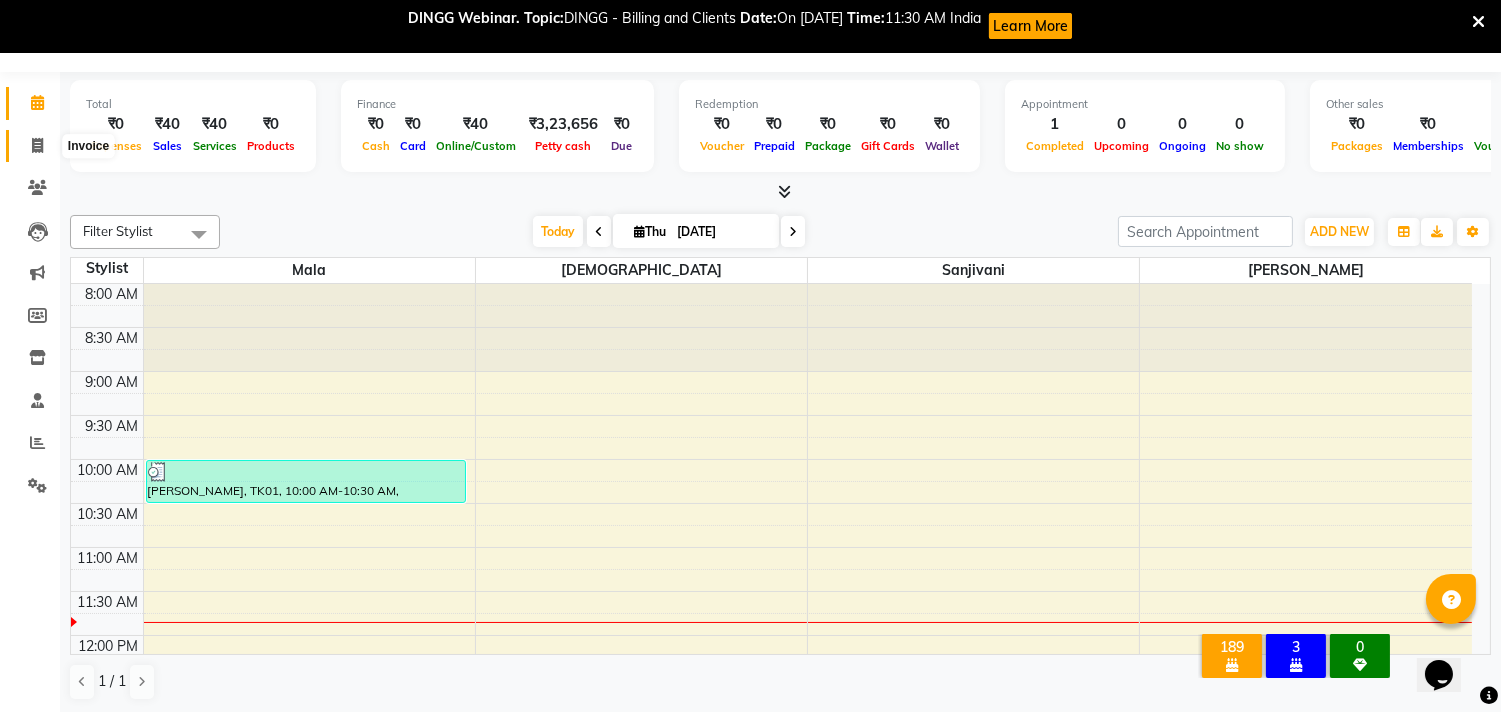 drag, startPoint x: 32, startPoint y: 135, endPoint x: 45, endPoint y: 141, distance: 14.3178215 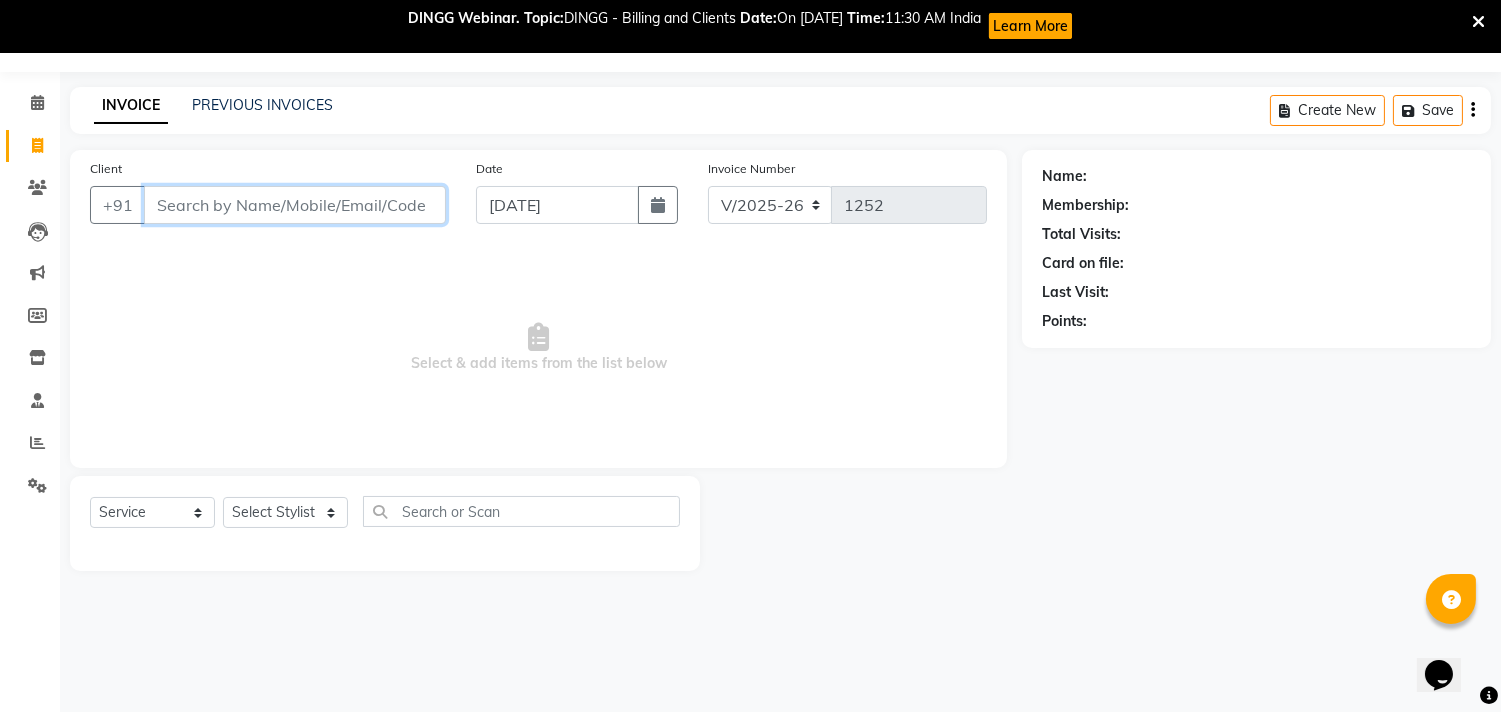 click on "Client" at bounding box center [295, 205] 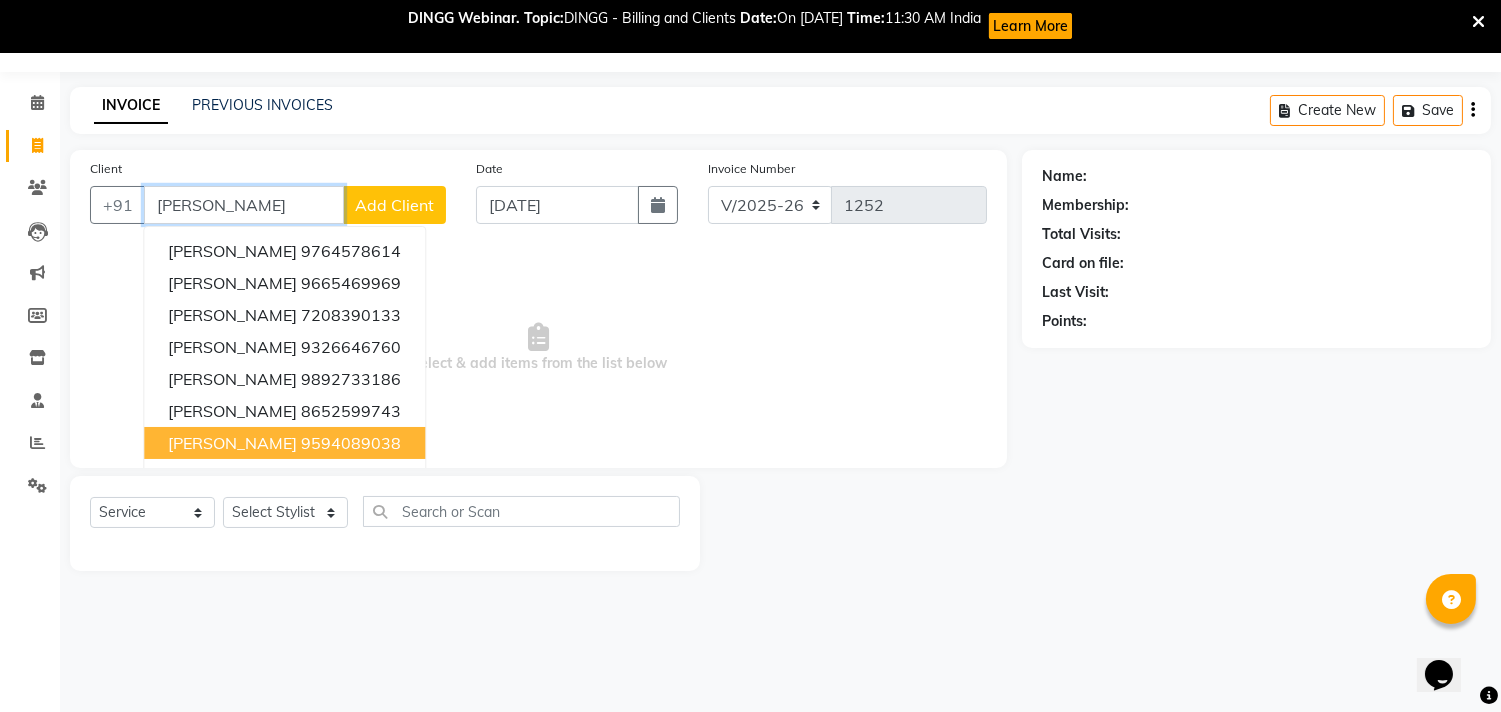 click on "[PERSON_NAME]" at bounding box center (232, 443) 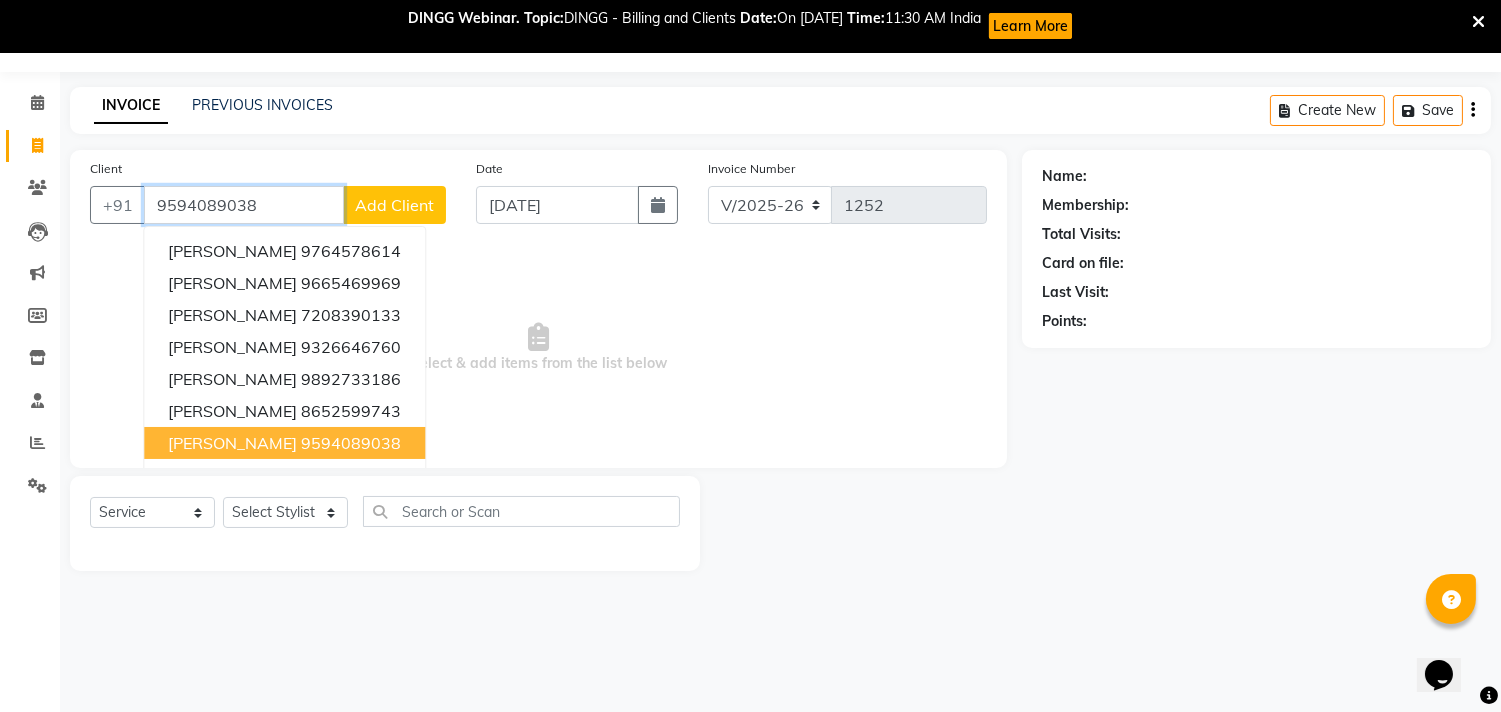 type on "9594089038" 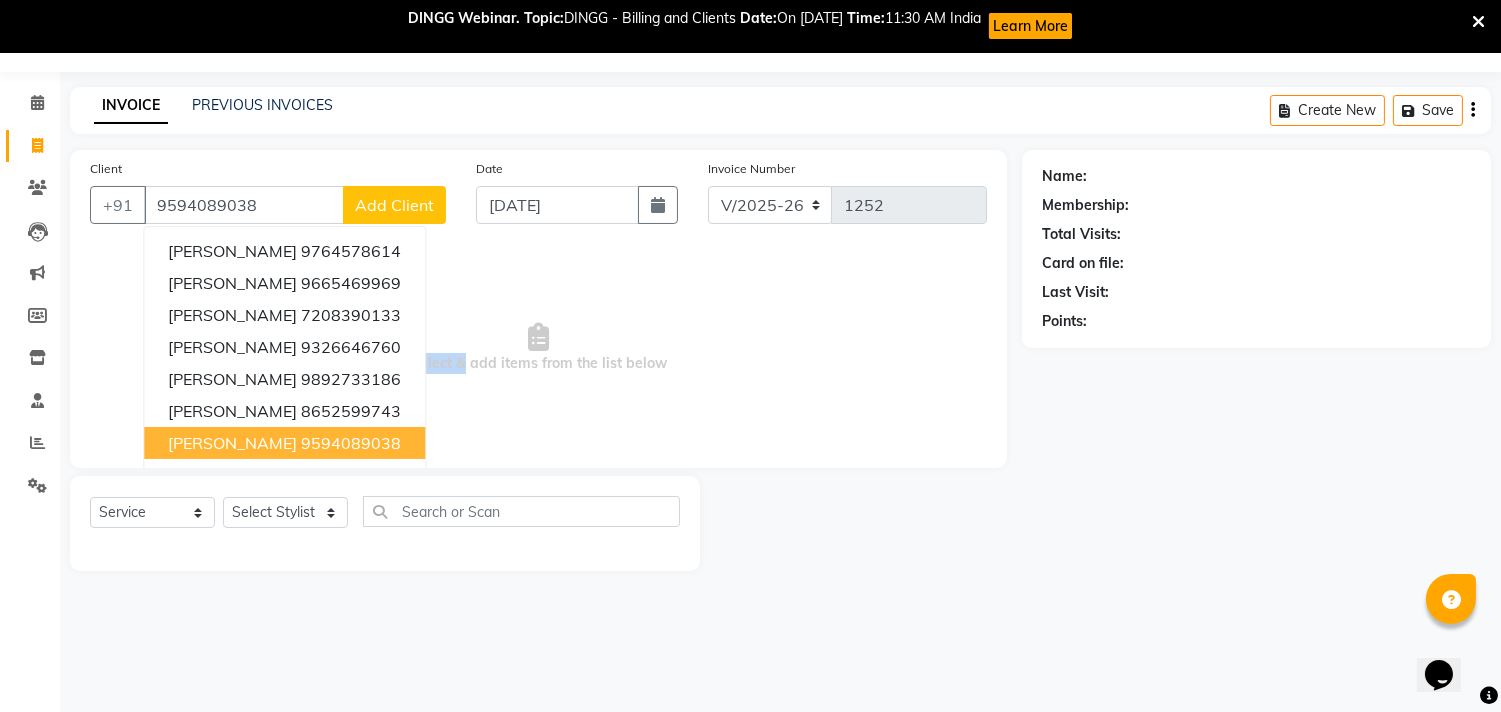 click on "Select & add items from the list below" at bounding box center [538, 348] 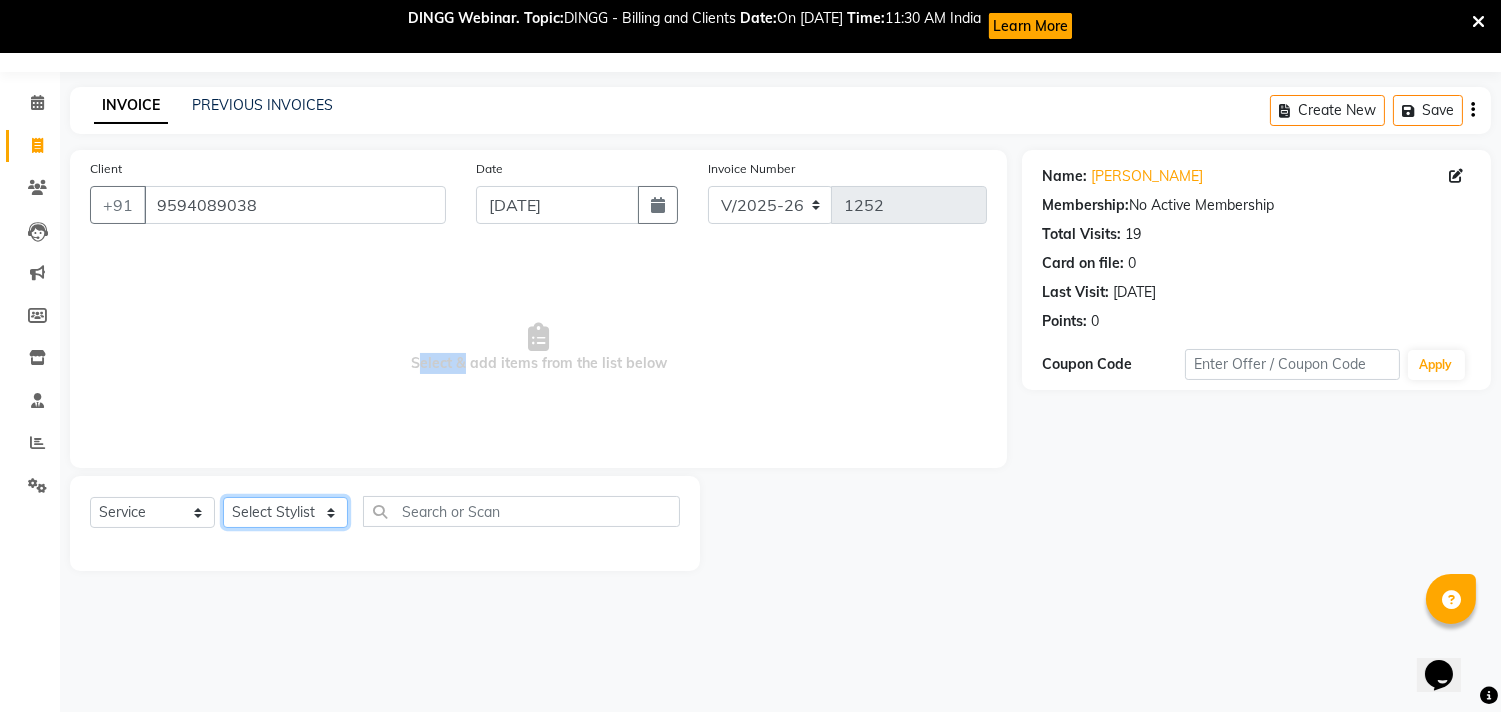 click on "Select Stylist Gita mala [PERSON_NAME] Mam" 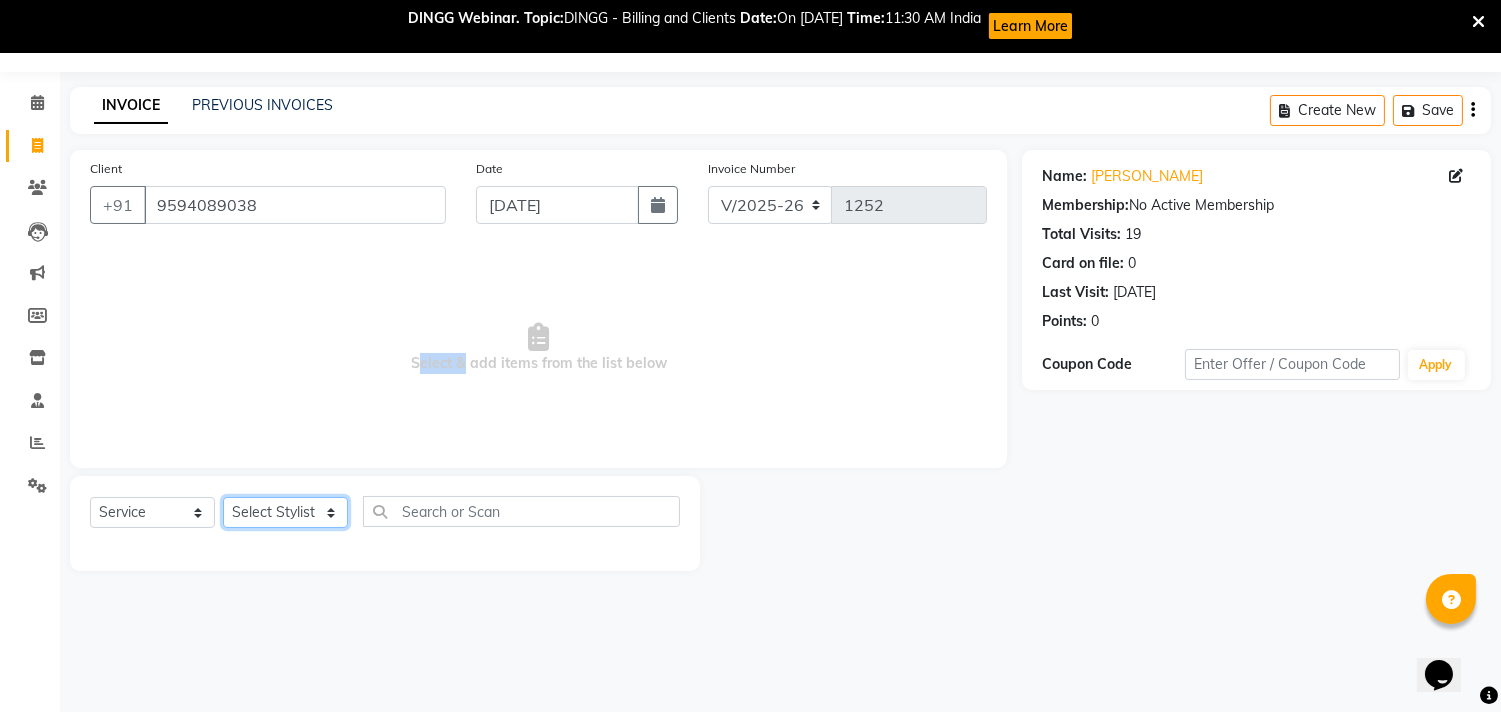 select on "35109" 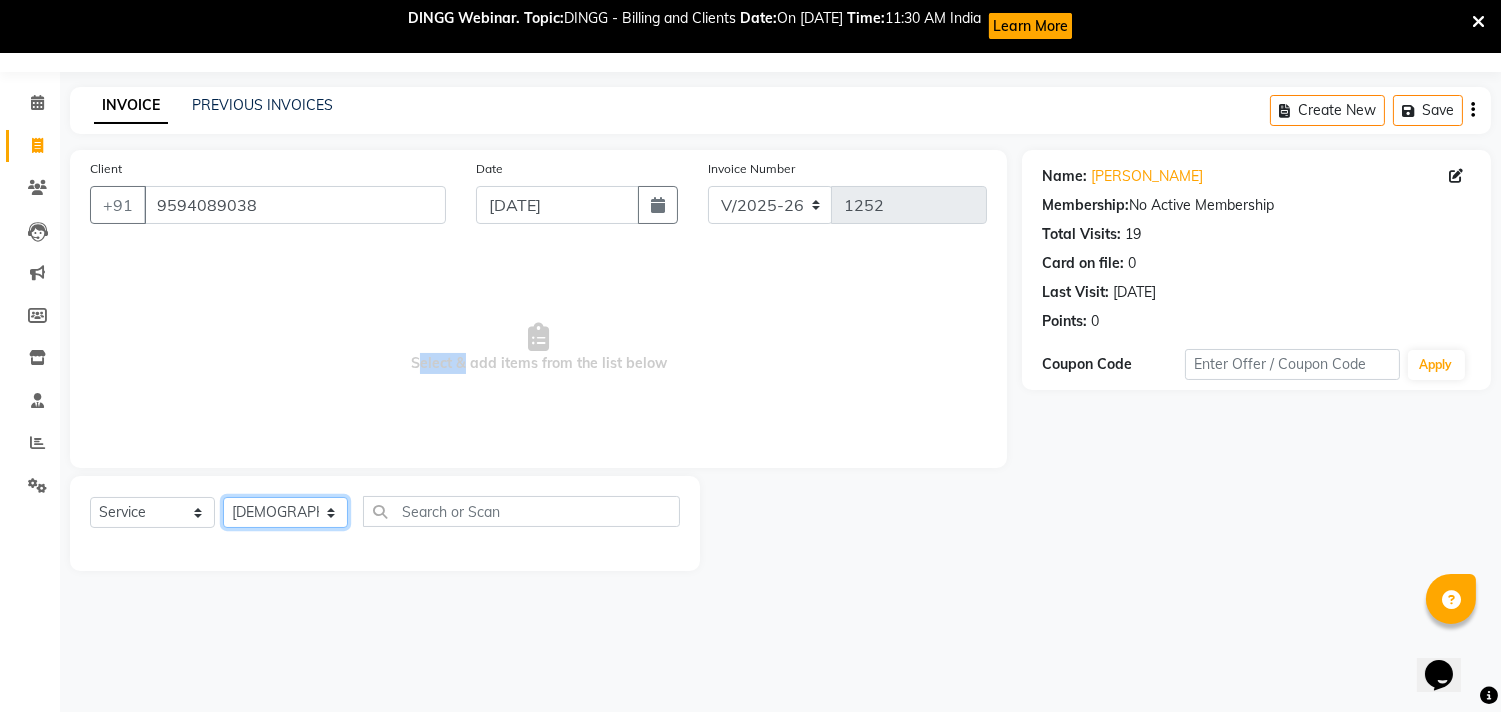 click on "Select Stylist Gita mala [PERSON_NAME] Mam" 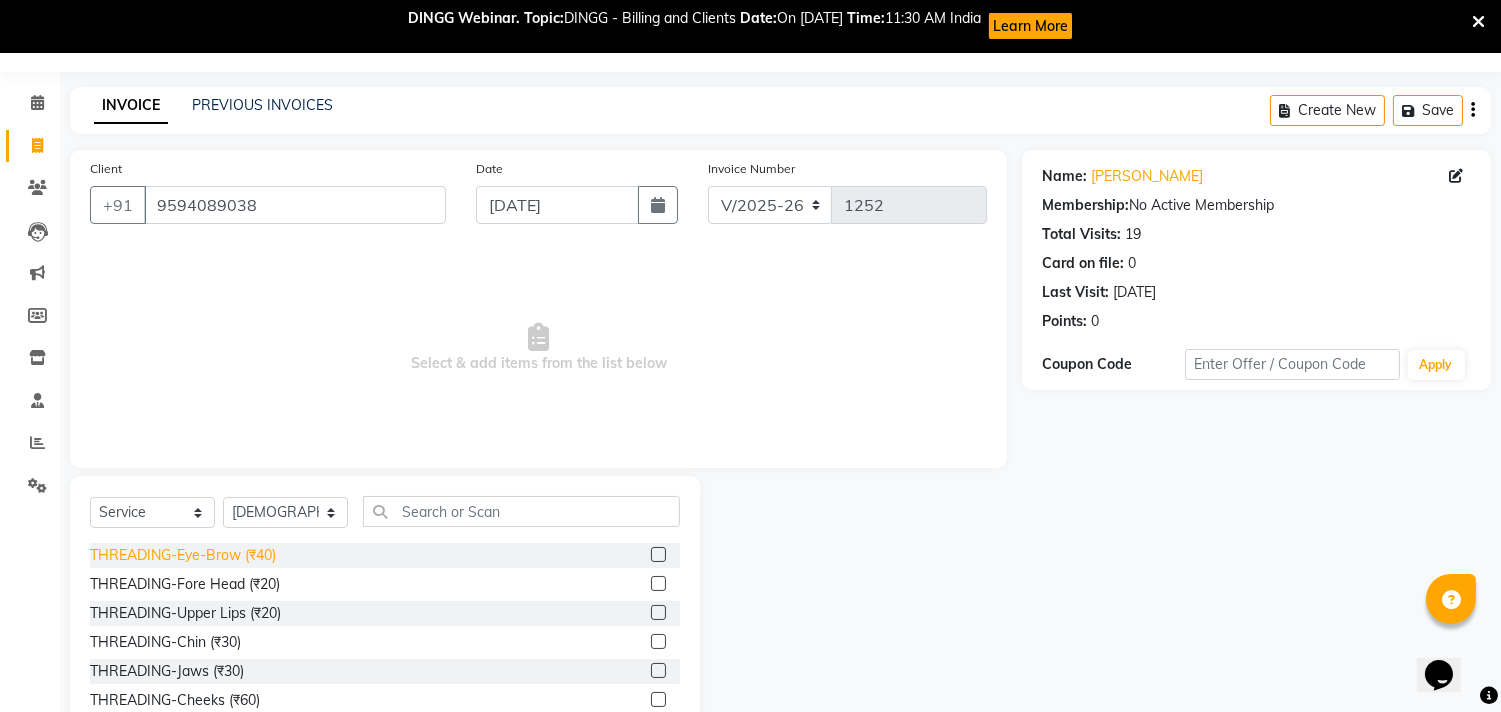 click on "THREADING-Eye-Brow (₹40)" 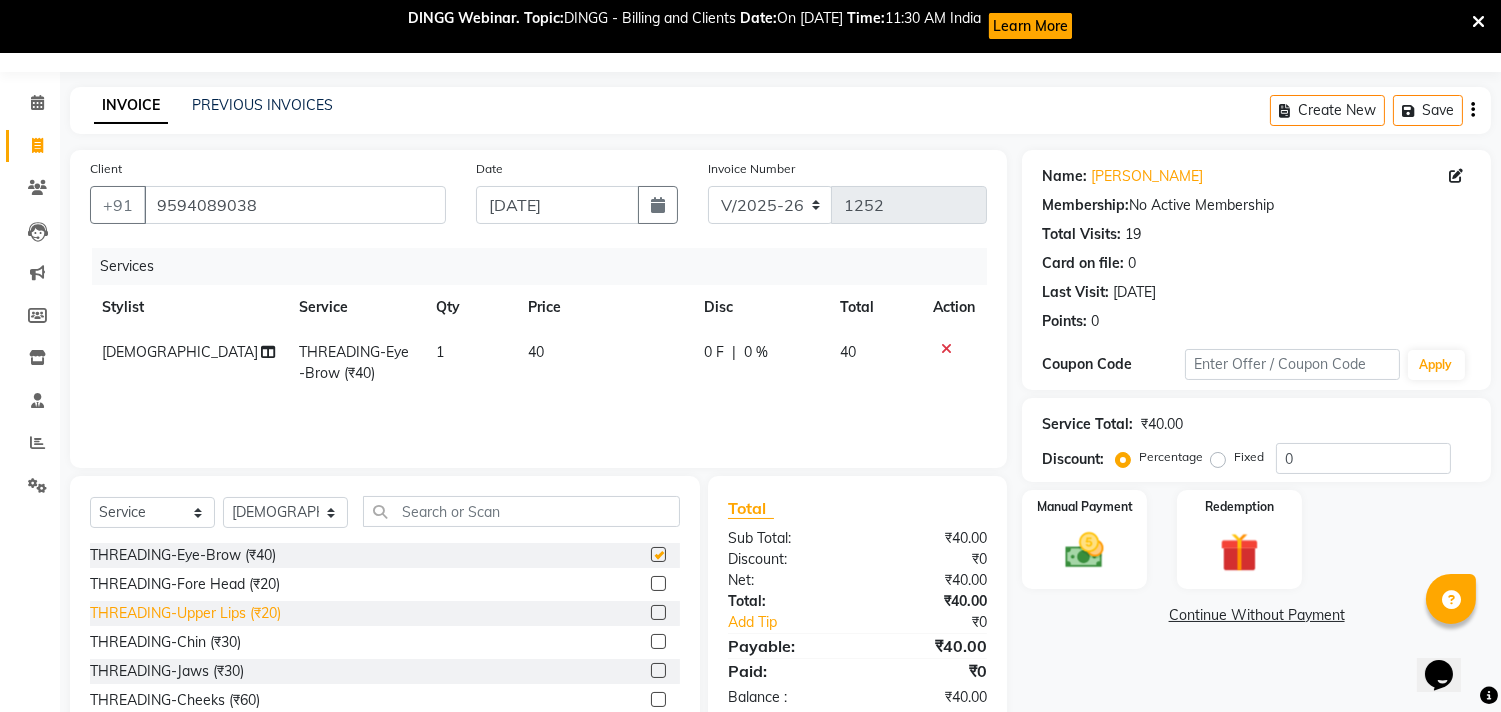 checkbox on "false" 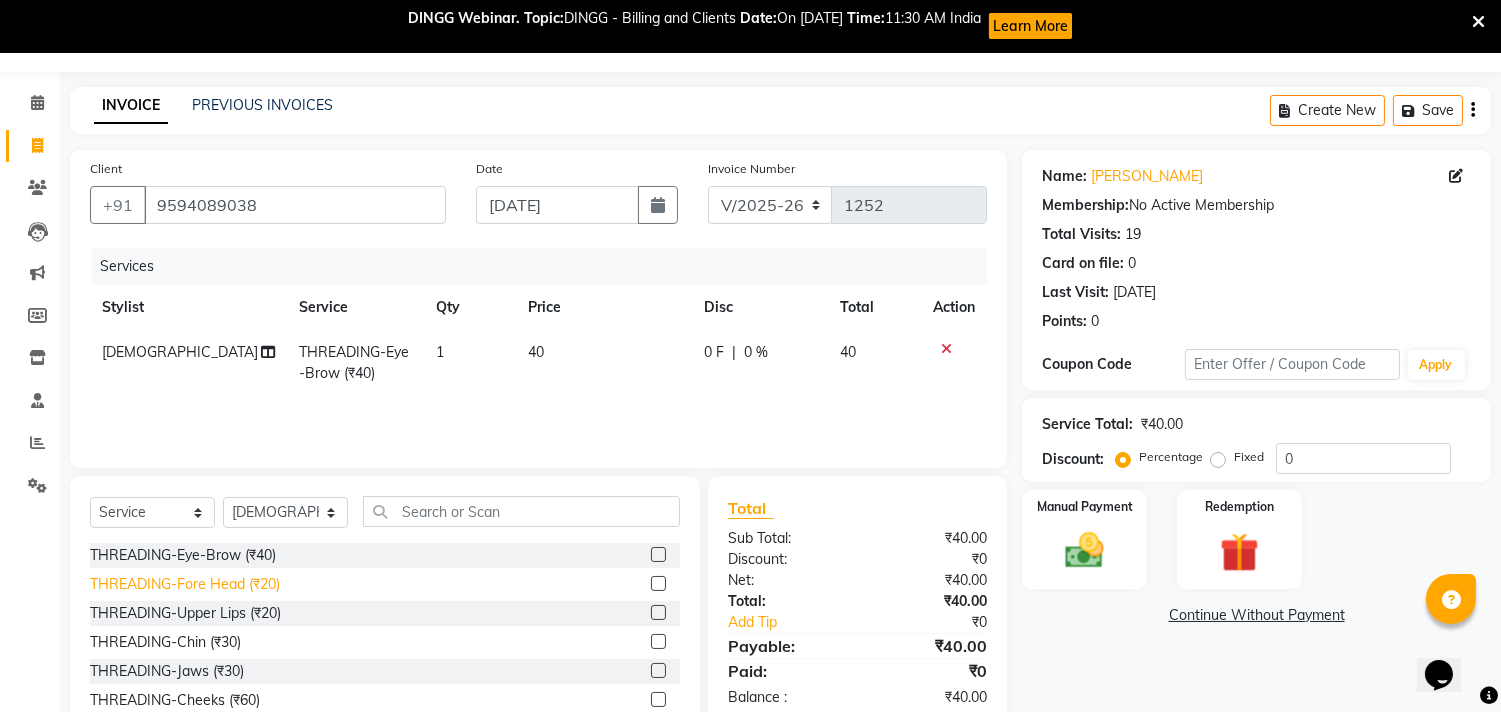 click on "THREADING-Fore Head (₹20)" 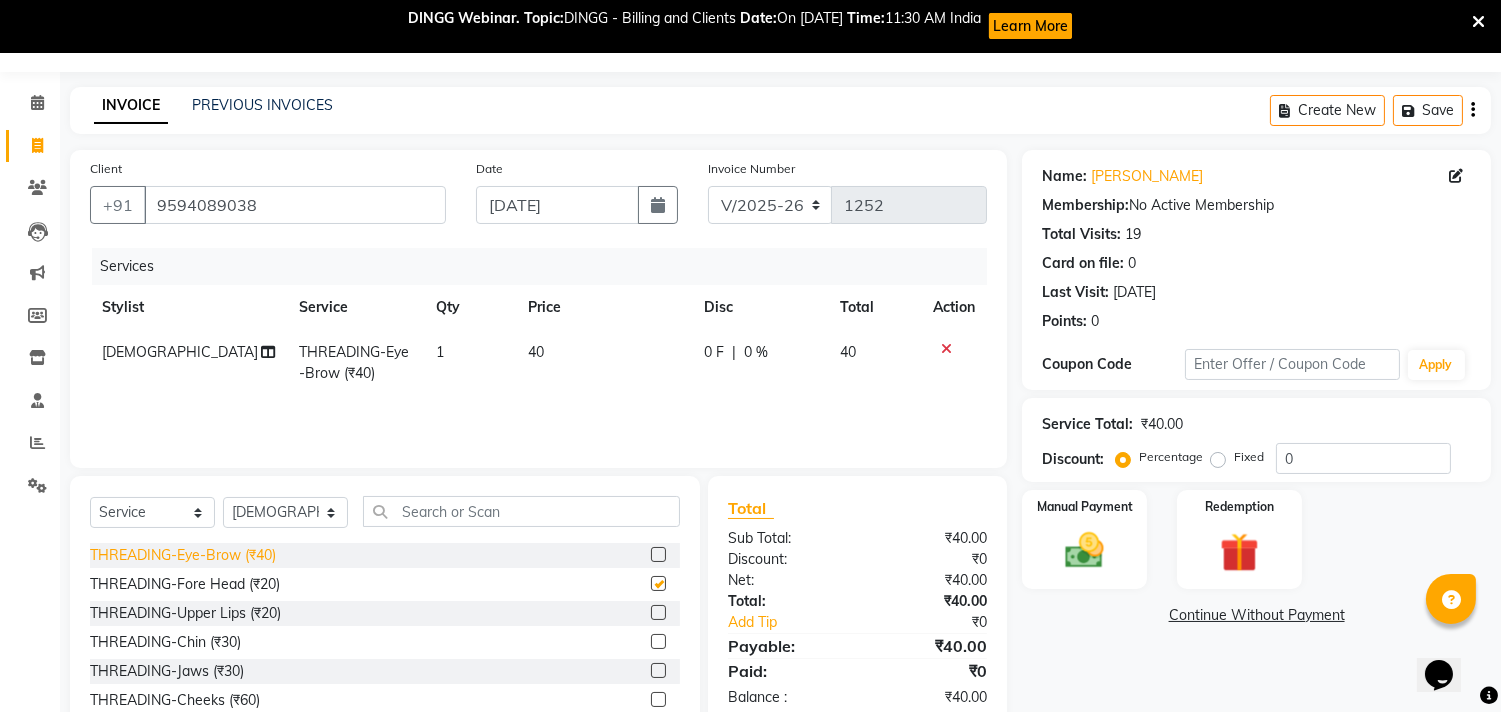 click on "Select  Service  Product  Membership  Package Voucher Prepaid Gift Card  Select Stylist Gita mala [PERSON_NAME] Mam" 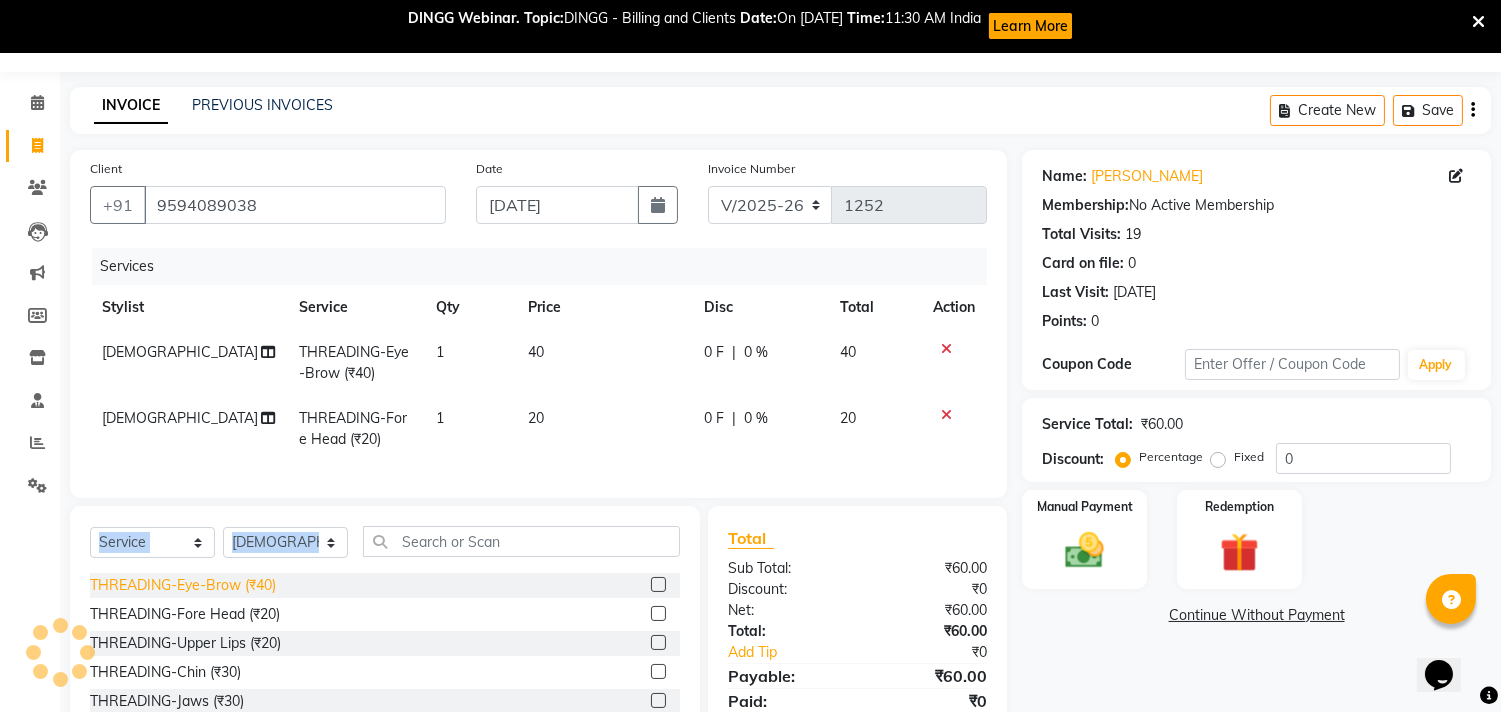 checkbox on "false" 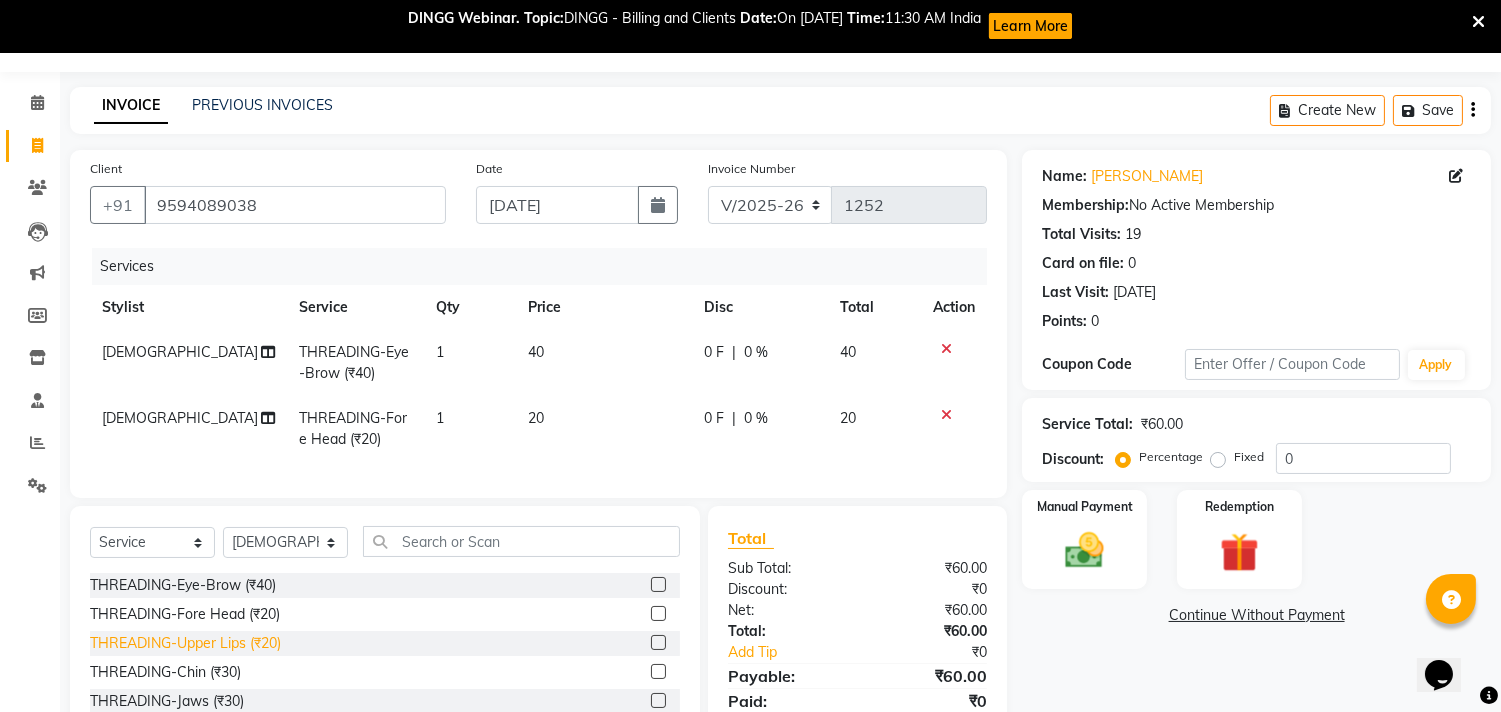click on "THREADING-Upper Lips (₹20)" 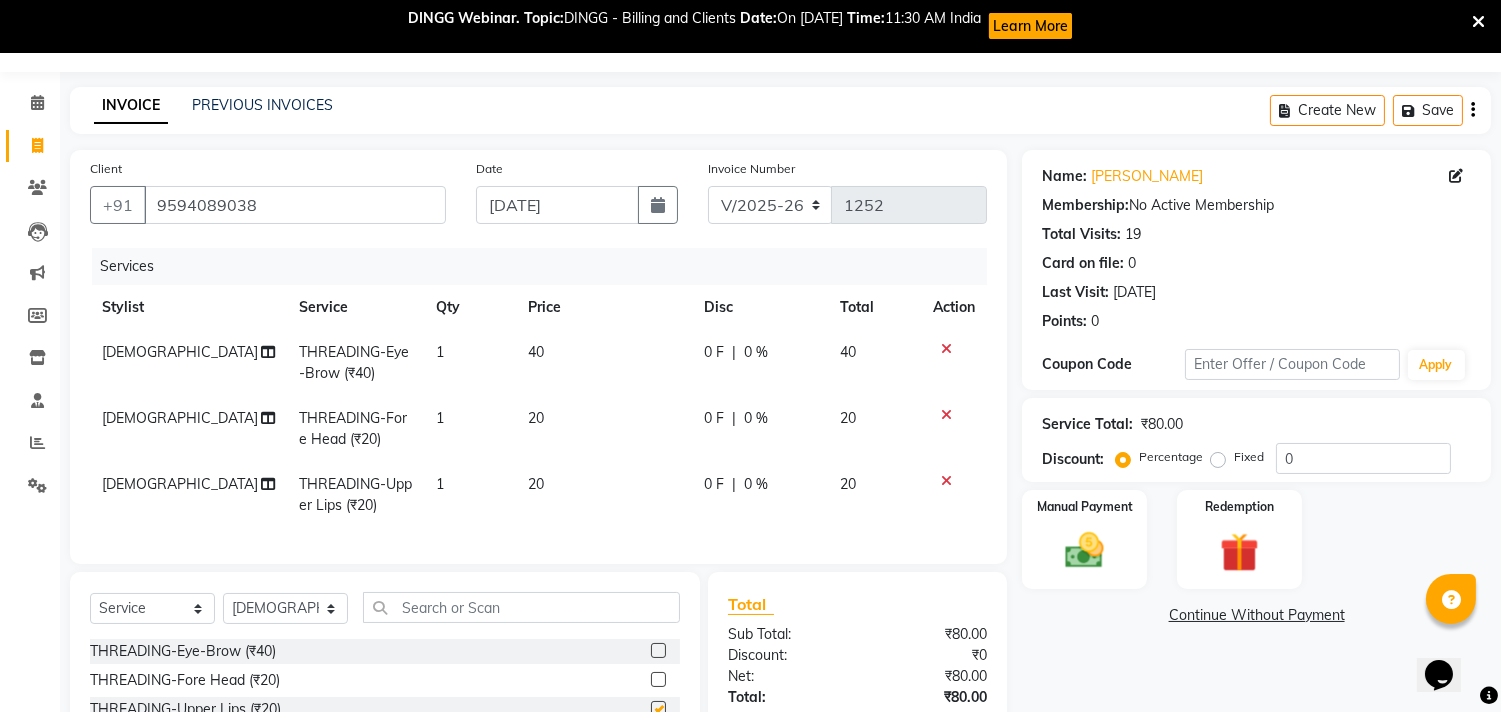 checkbox on "false" 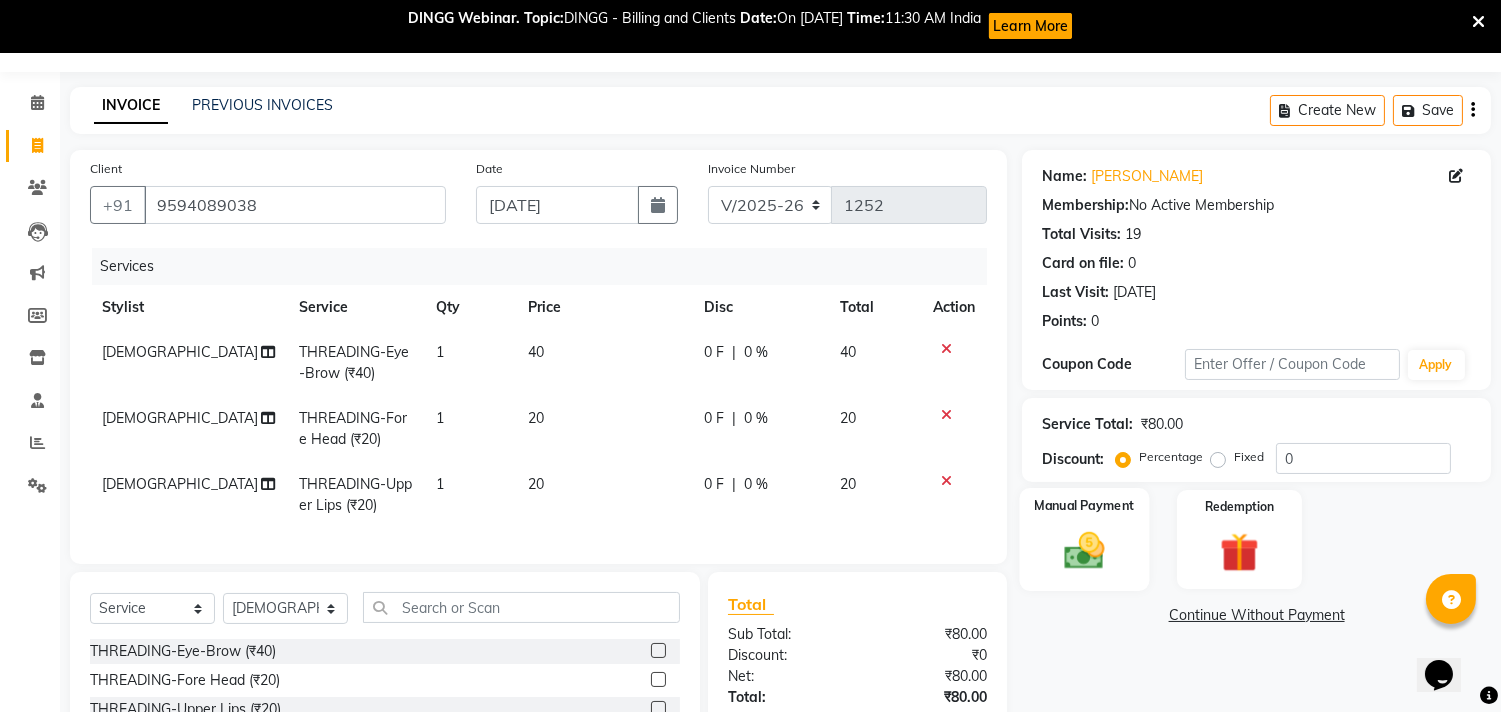 click 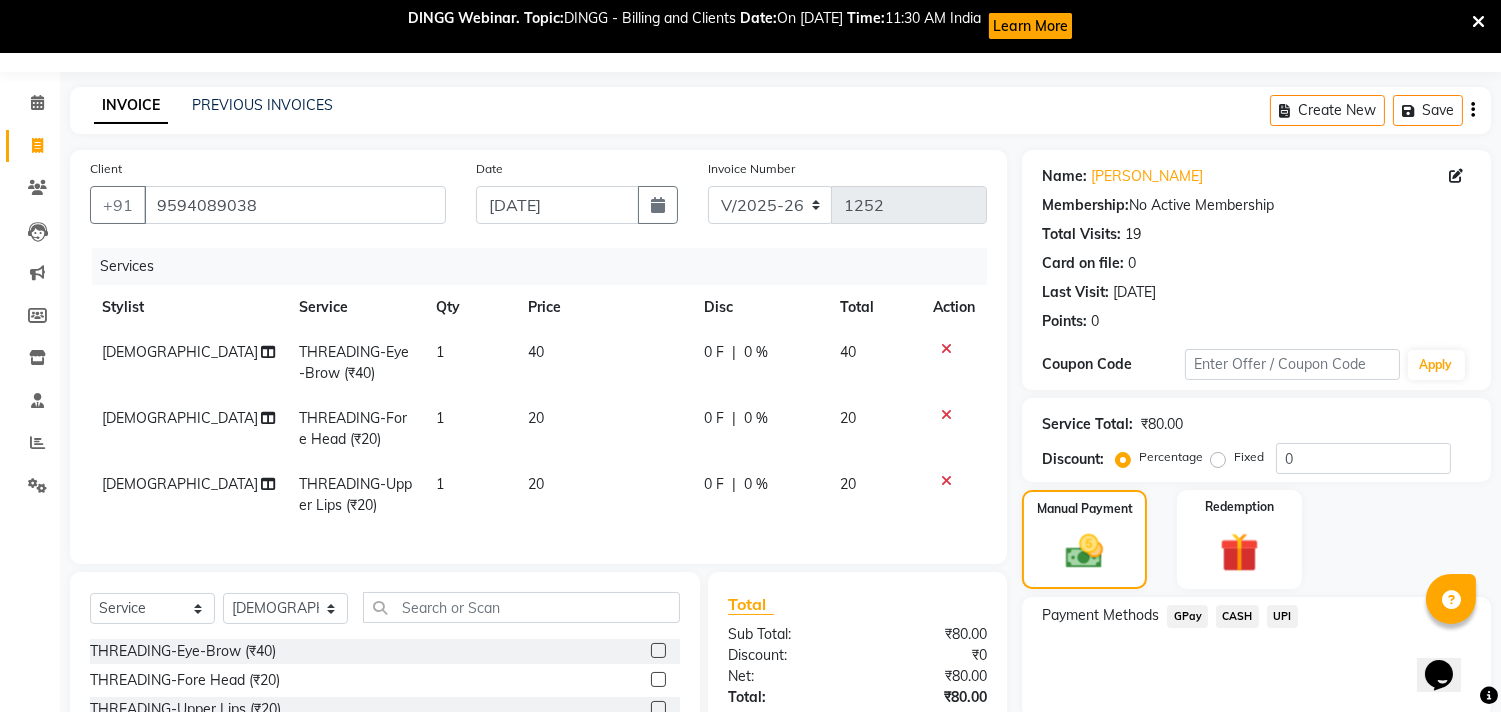 click on "GPay" 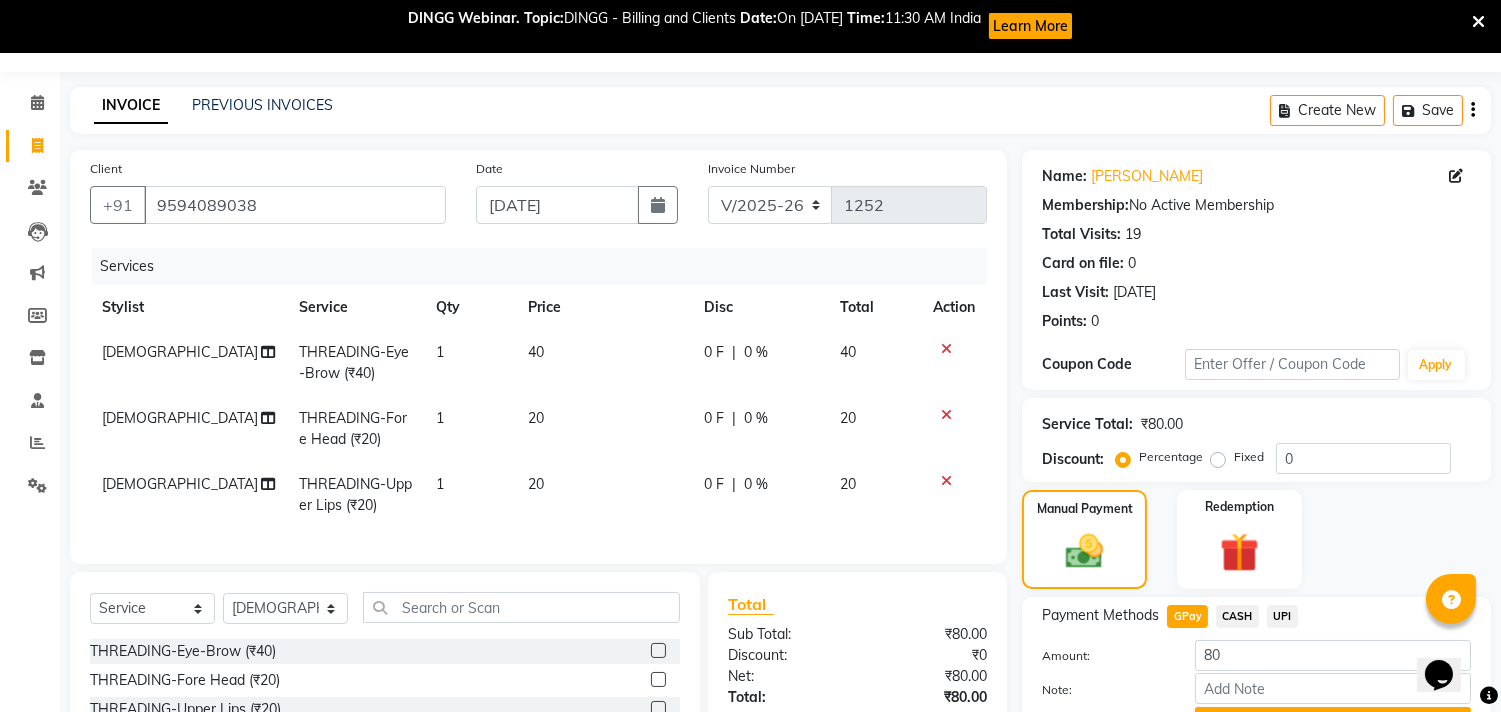 scroll, scrollTop: 254, scrollLeft: 0, axis: vertical 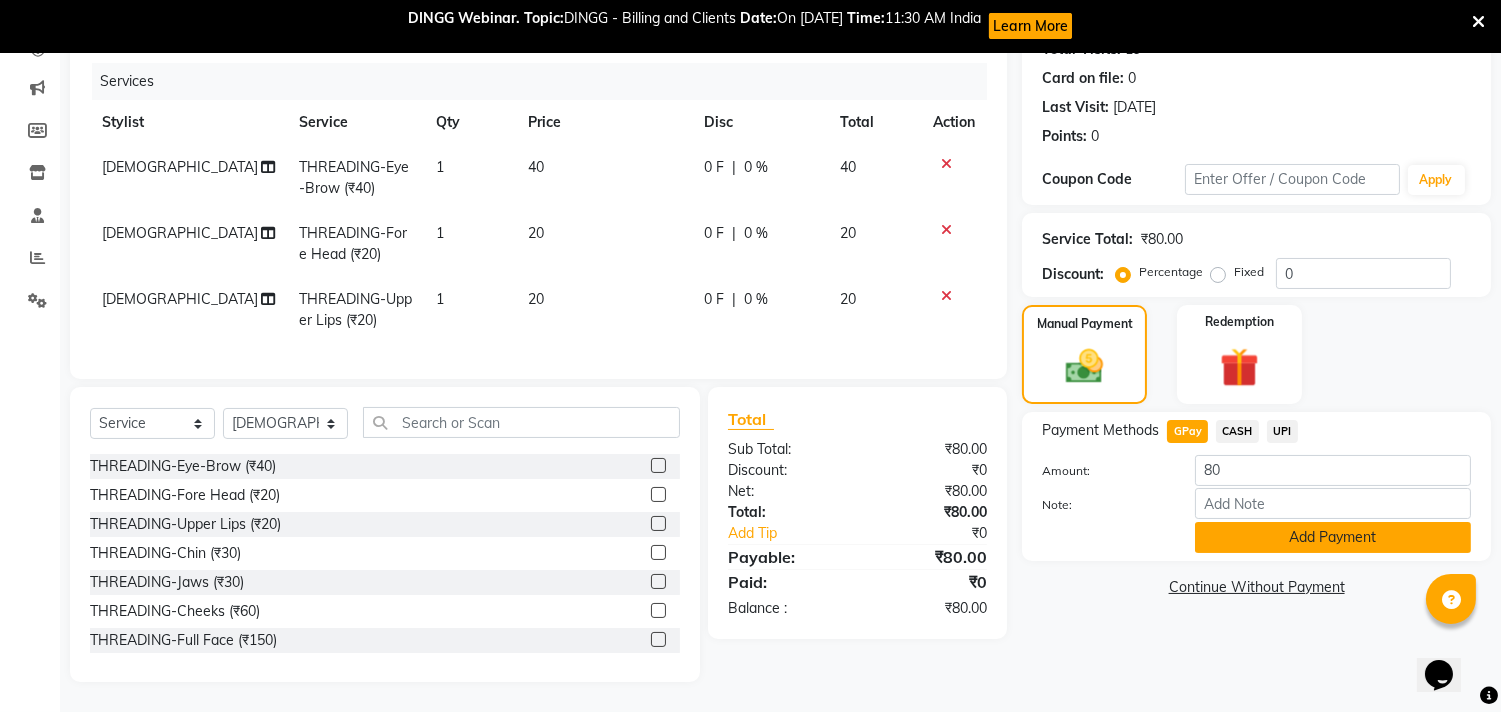 click on "Add Payment" 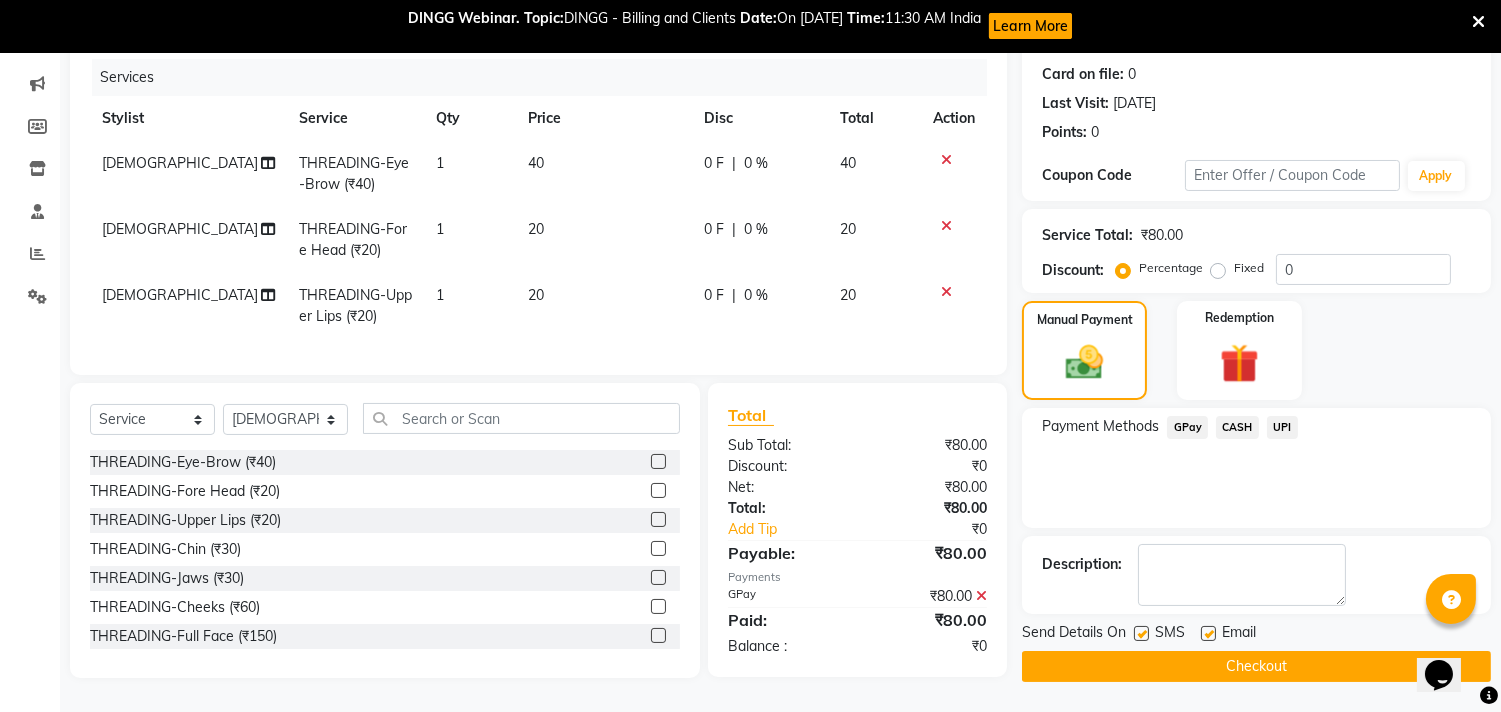 click on "Checkout" 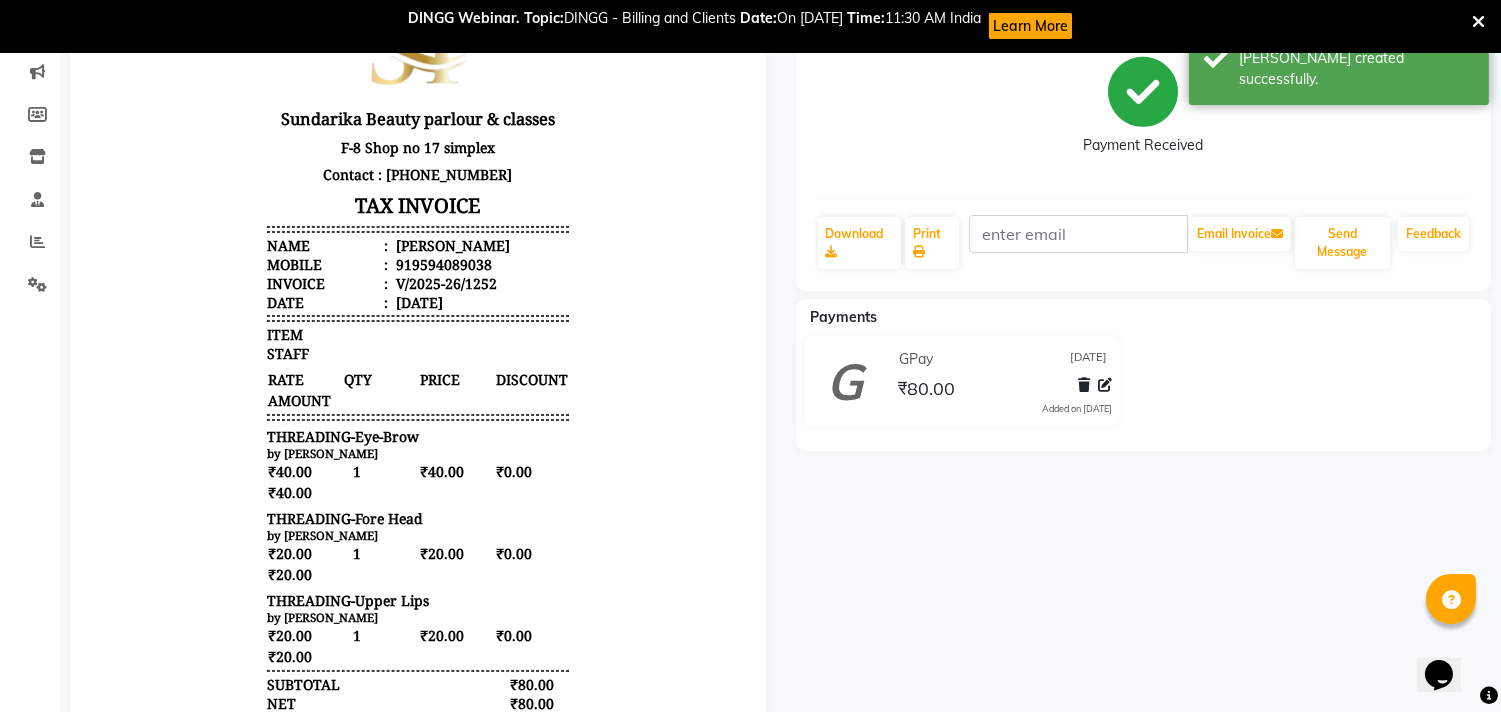 scroll, scrollTop: 0, scrollLeft: 0, axis: both 